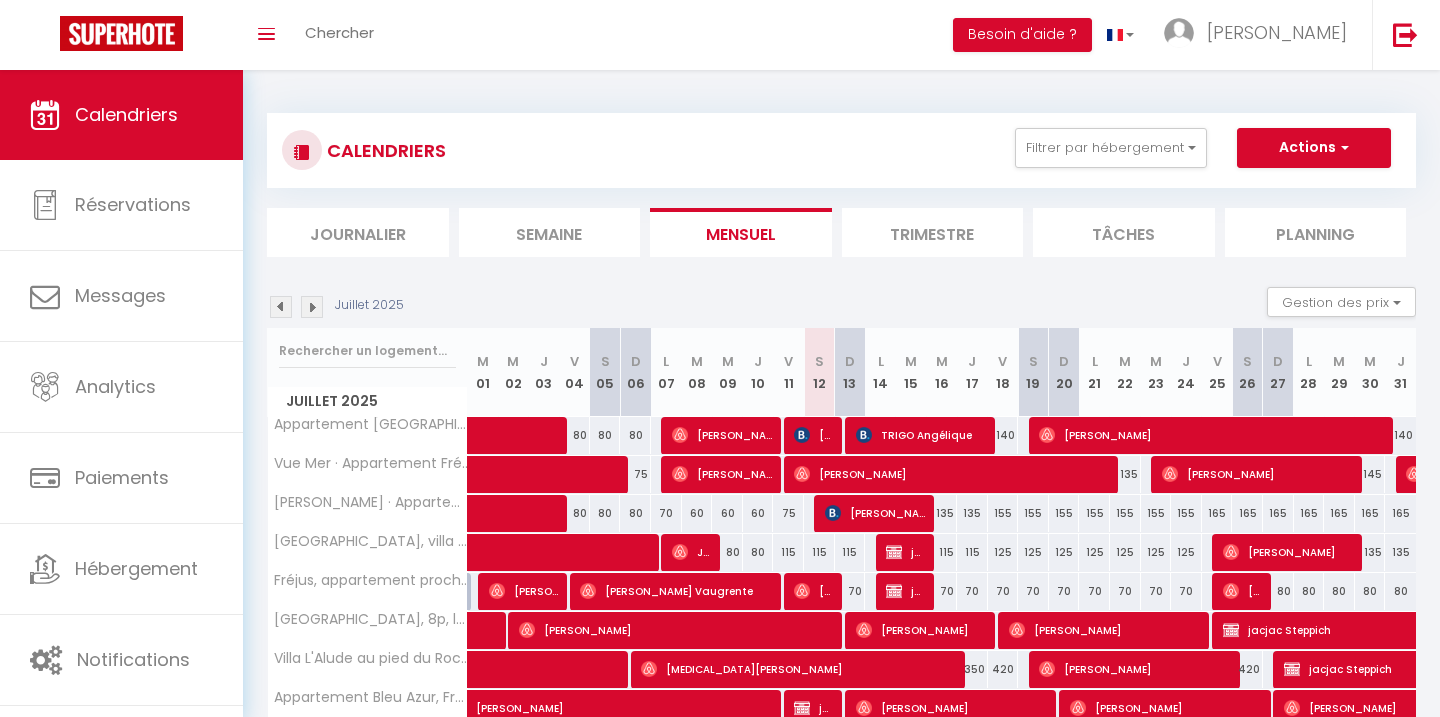 scroll, scrollTop: 0, scrollLeft: 0, axis: both 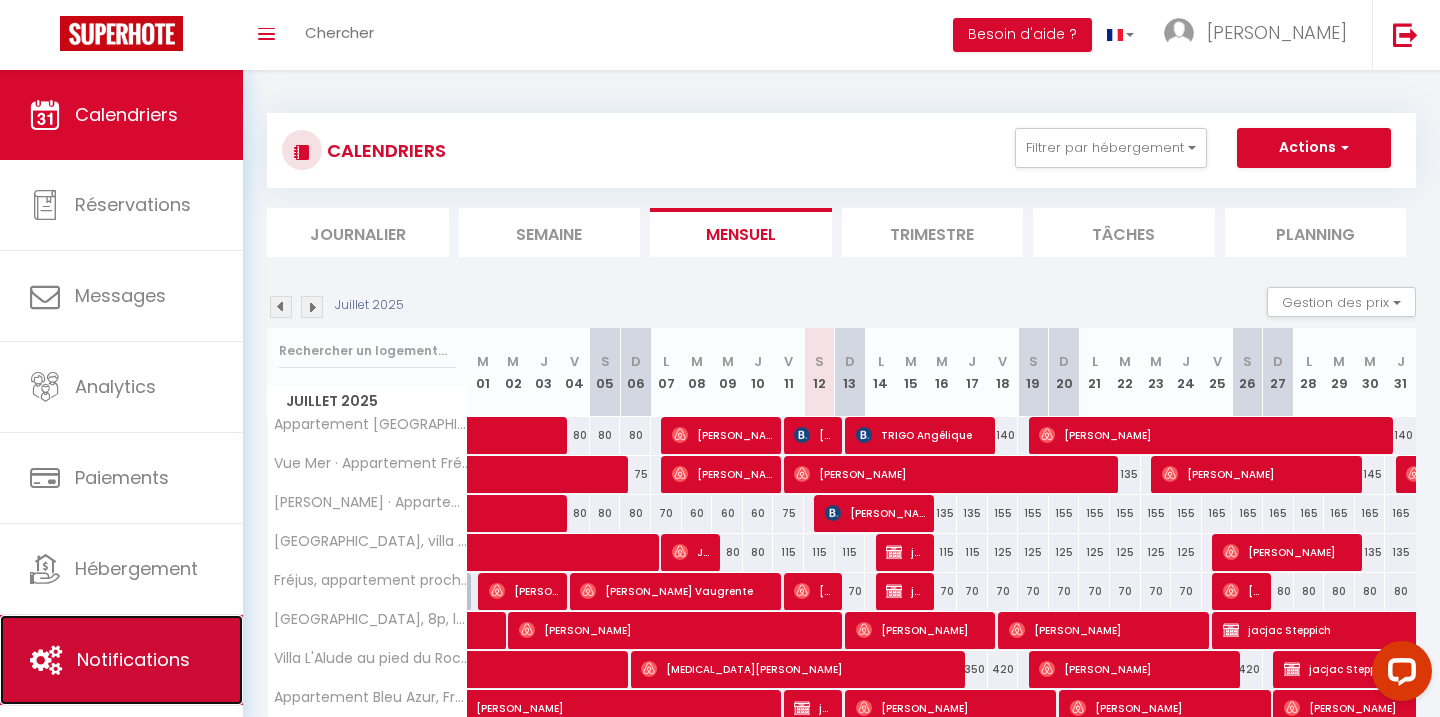 click on "Notifications" at bounding box center (121, 660) 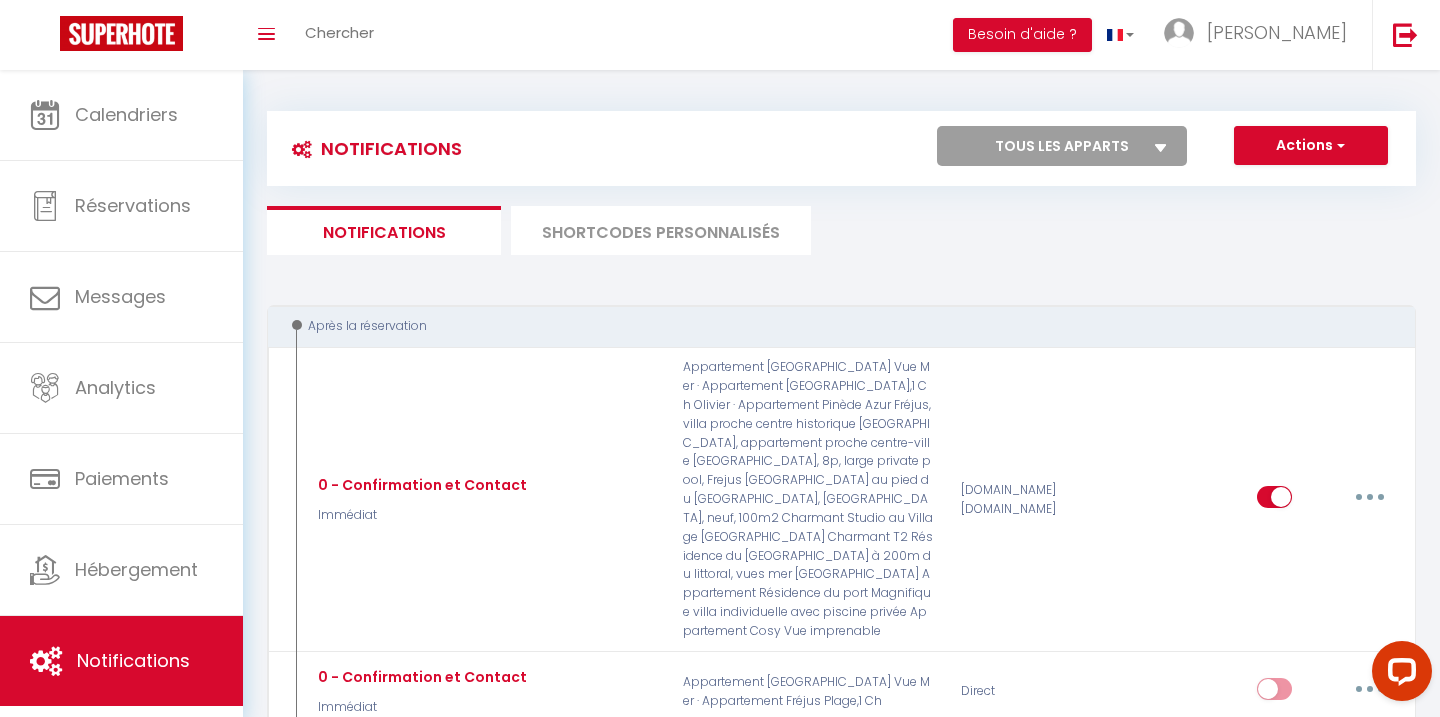 scroll, scrollTop: 0, scrollLeft: 0, axis: both 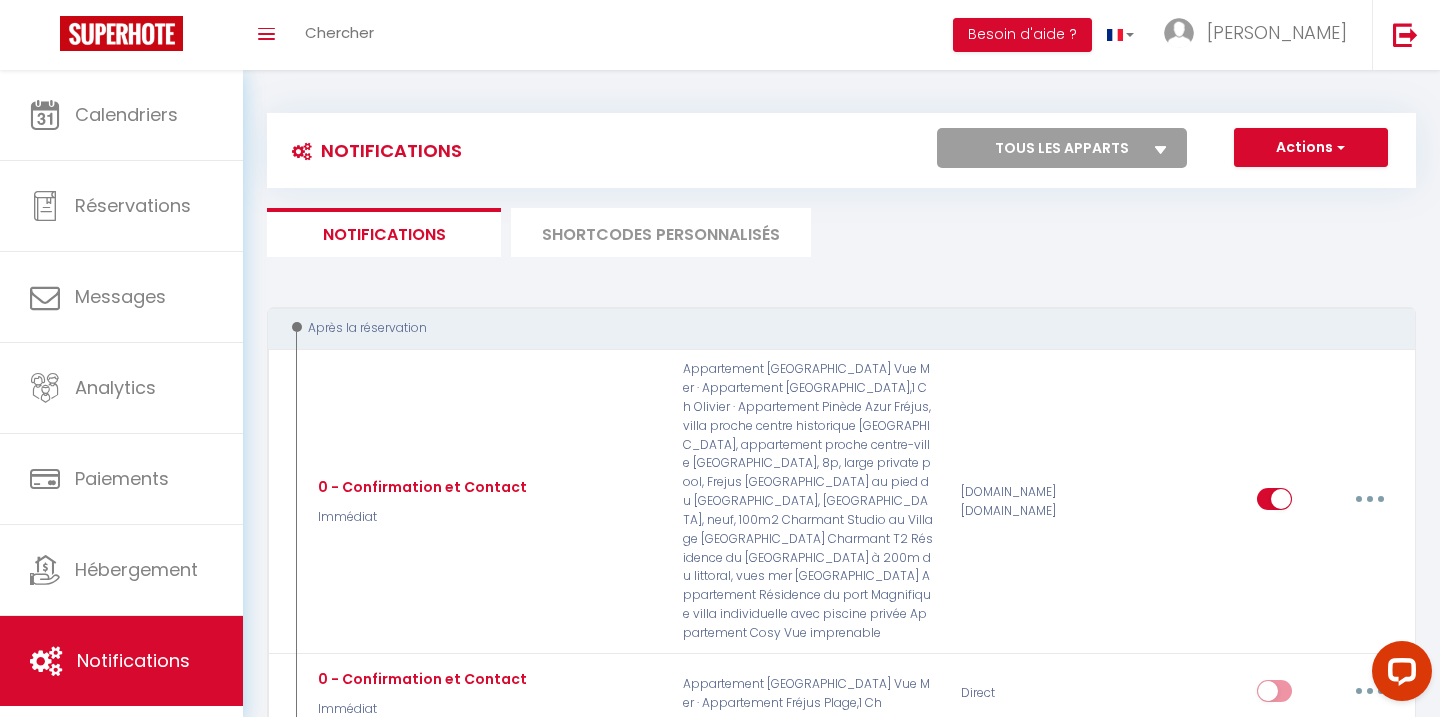 click on "SHORTCODES PERSONNALISÉS" at bounding box center [661, 232] 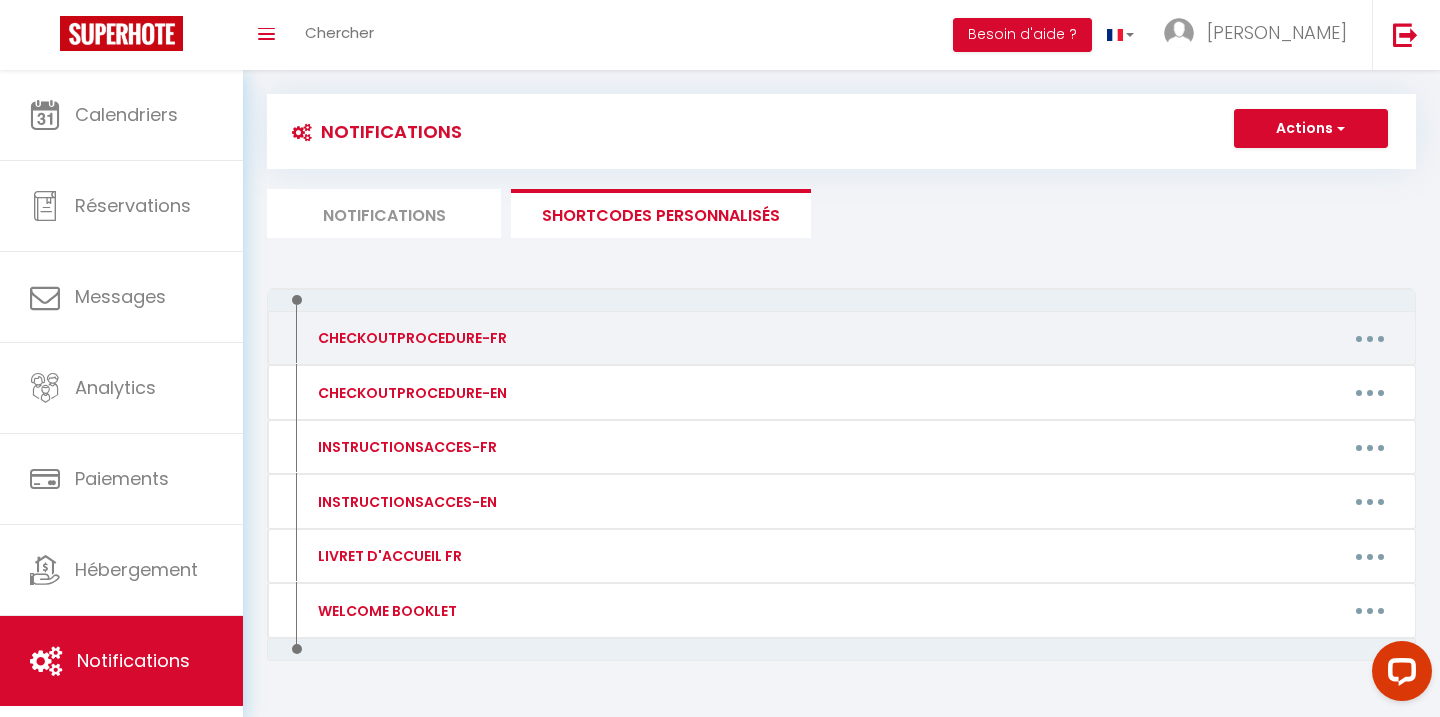scroll, scrollTop: 4, scrollLeft: 0, axis: vertical 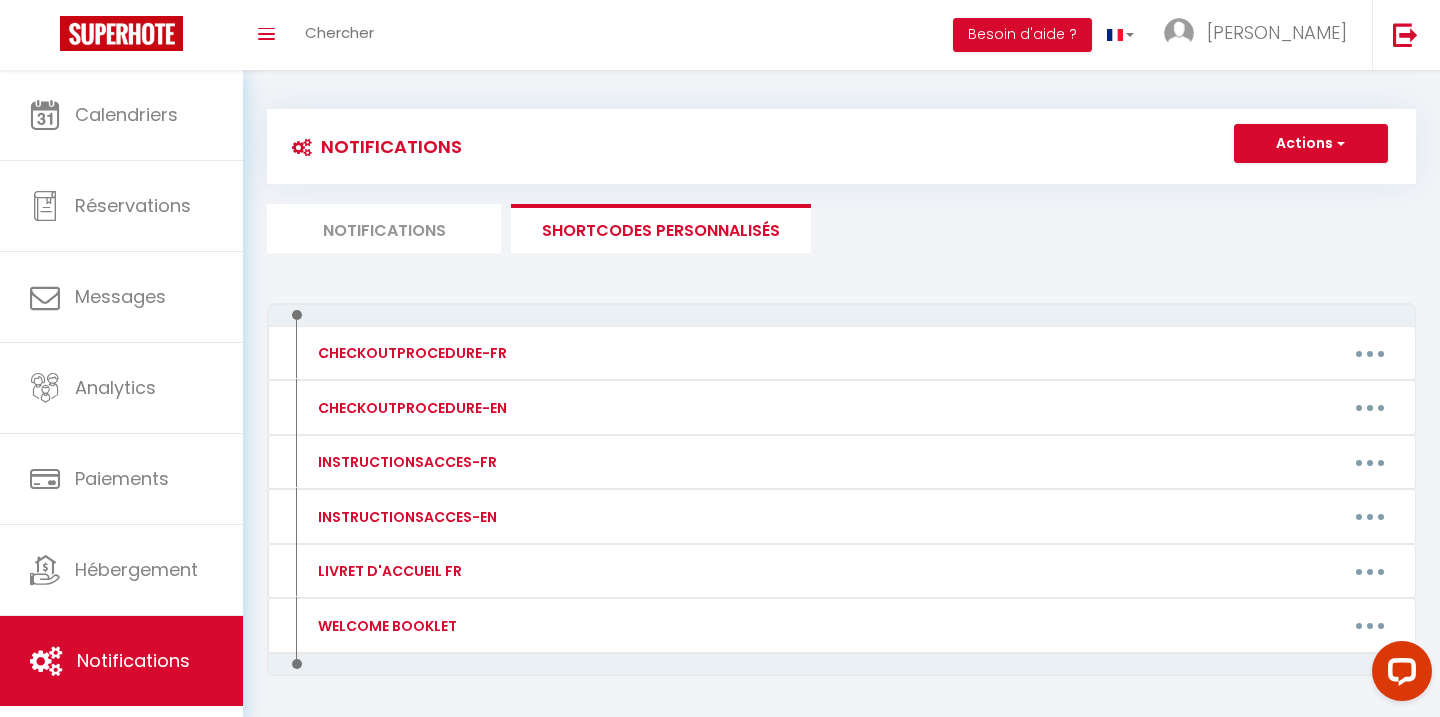 click on "Notifications" at bounding box center [384, 228] 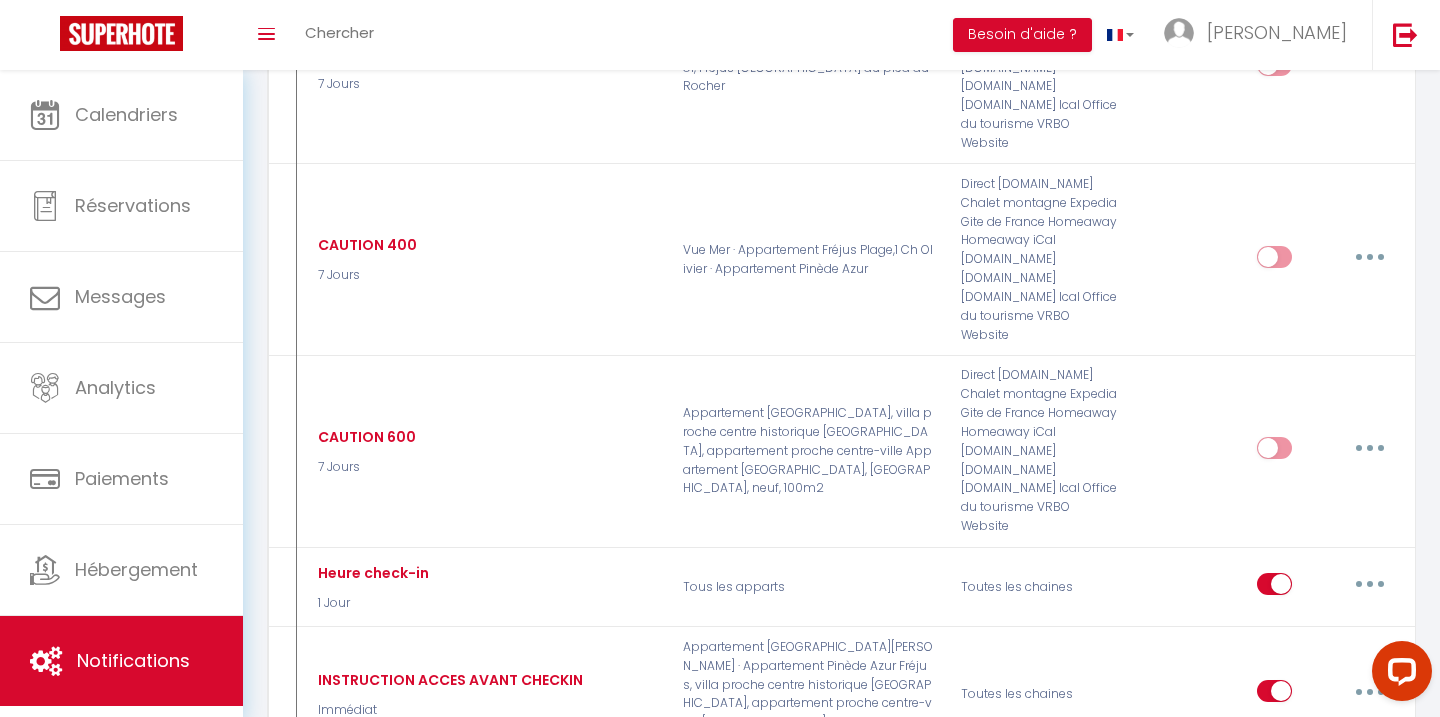 scroll, scrollTop: 969, scrollLeft: 0, axis: vertical 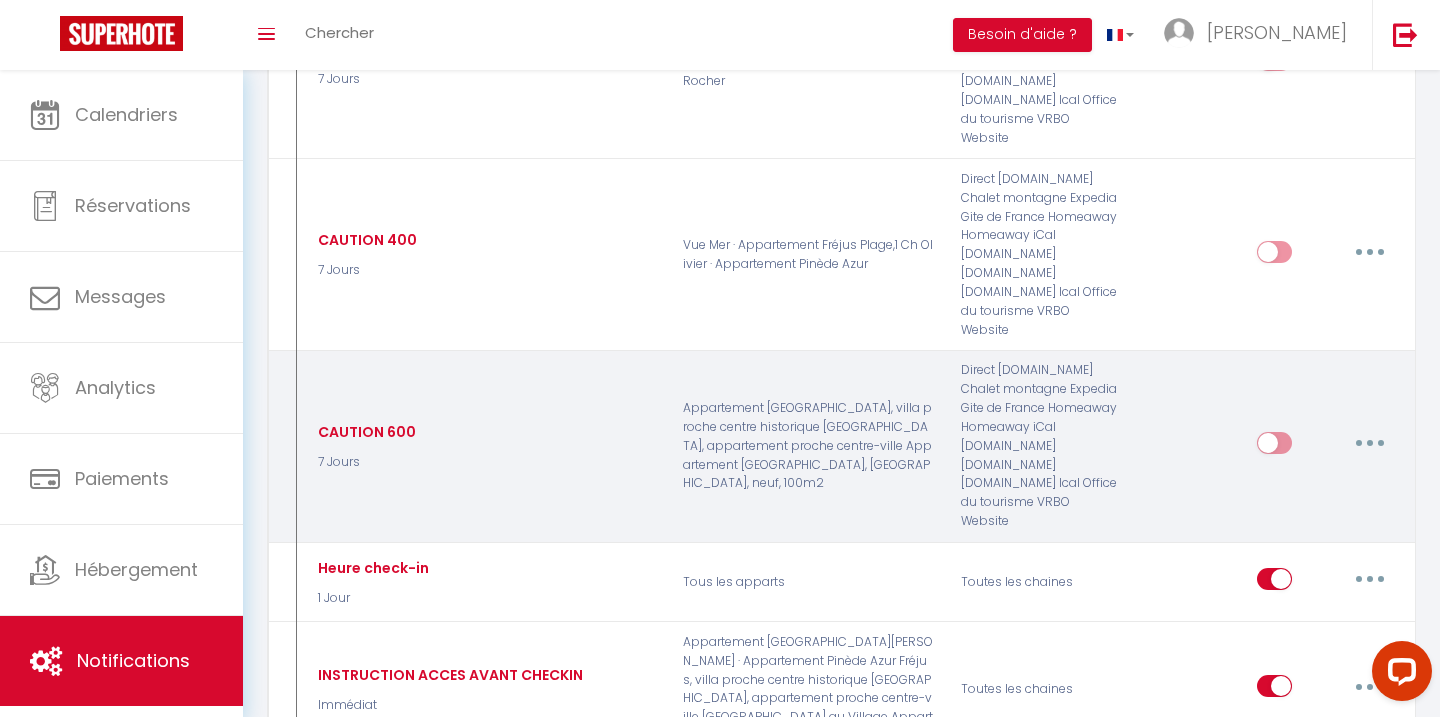 click at bounding box center (1370, 443) 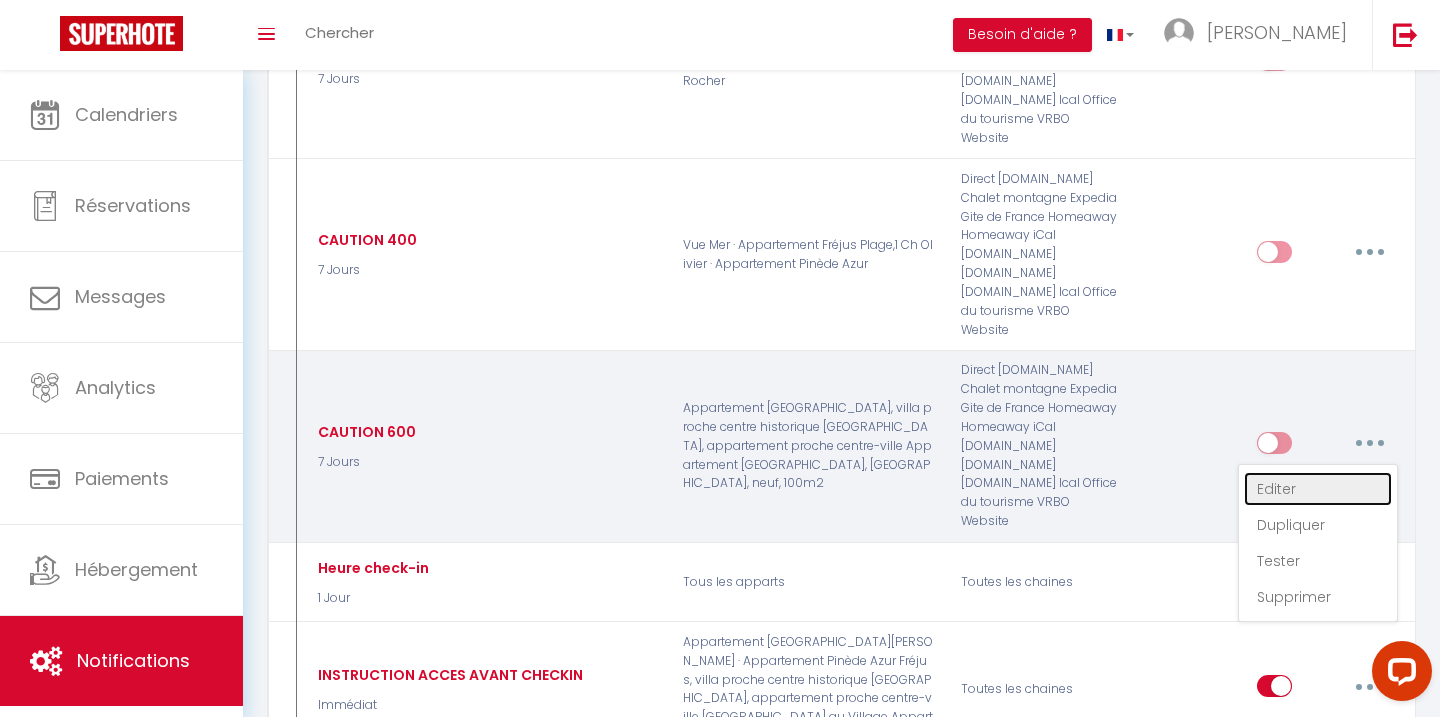 click on "Editer" at bounding box center (1318, 489) 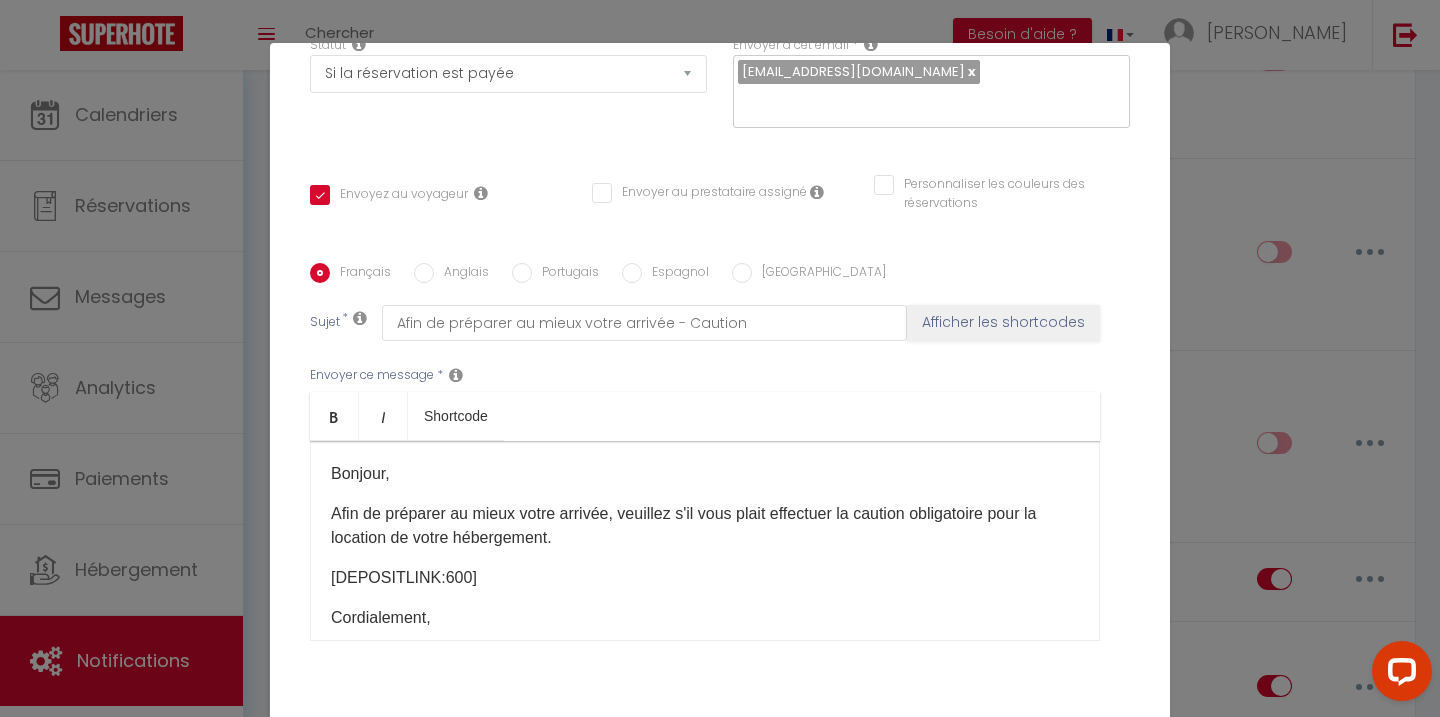 scroll, scrollTop: 376, scrollLeft: 0, axis: vertical 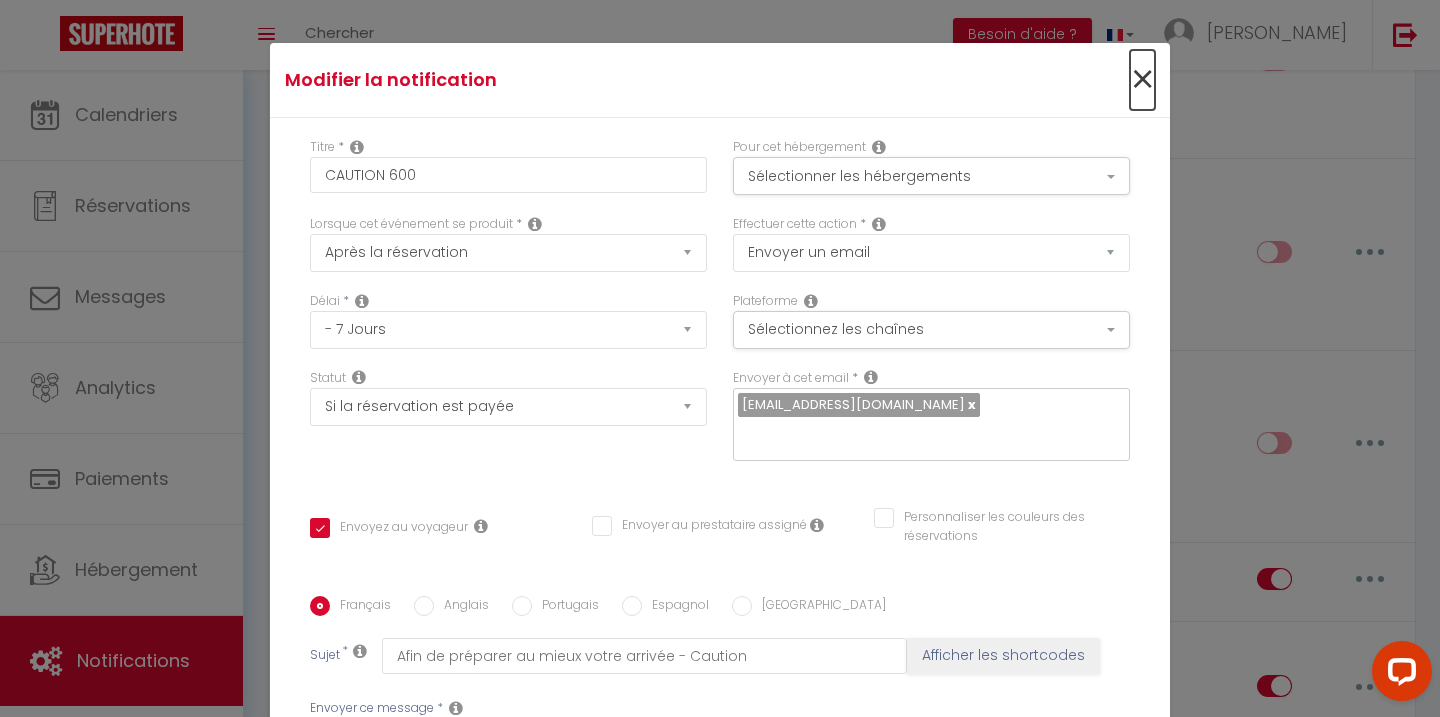 click on "×" at bounding box center (1142, 80) 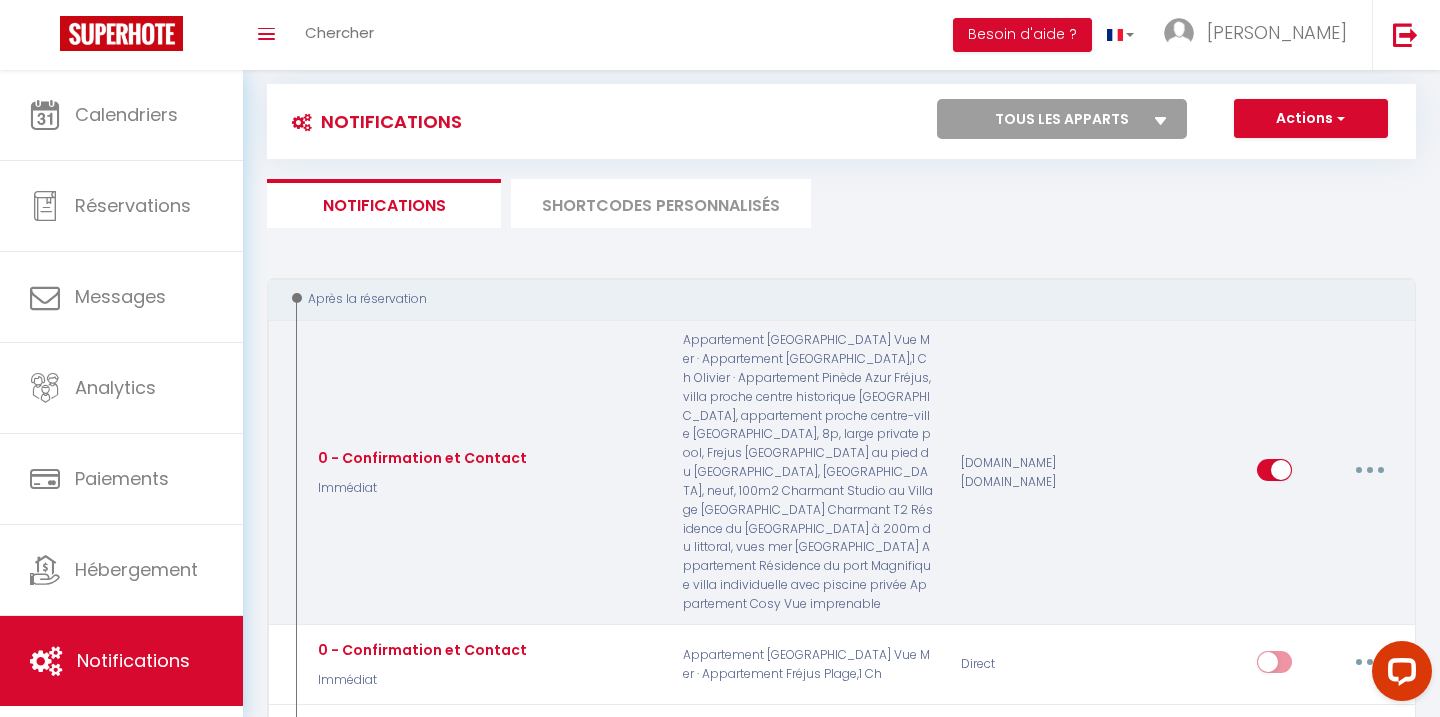 scroll, scrollTop: 56, scrollLeft: 0, axis: vertical 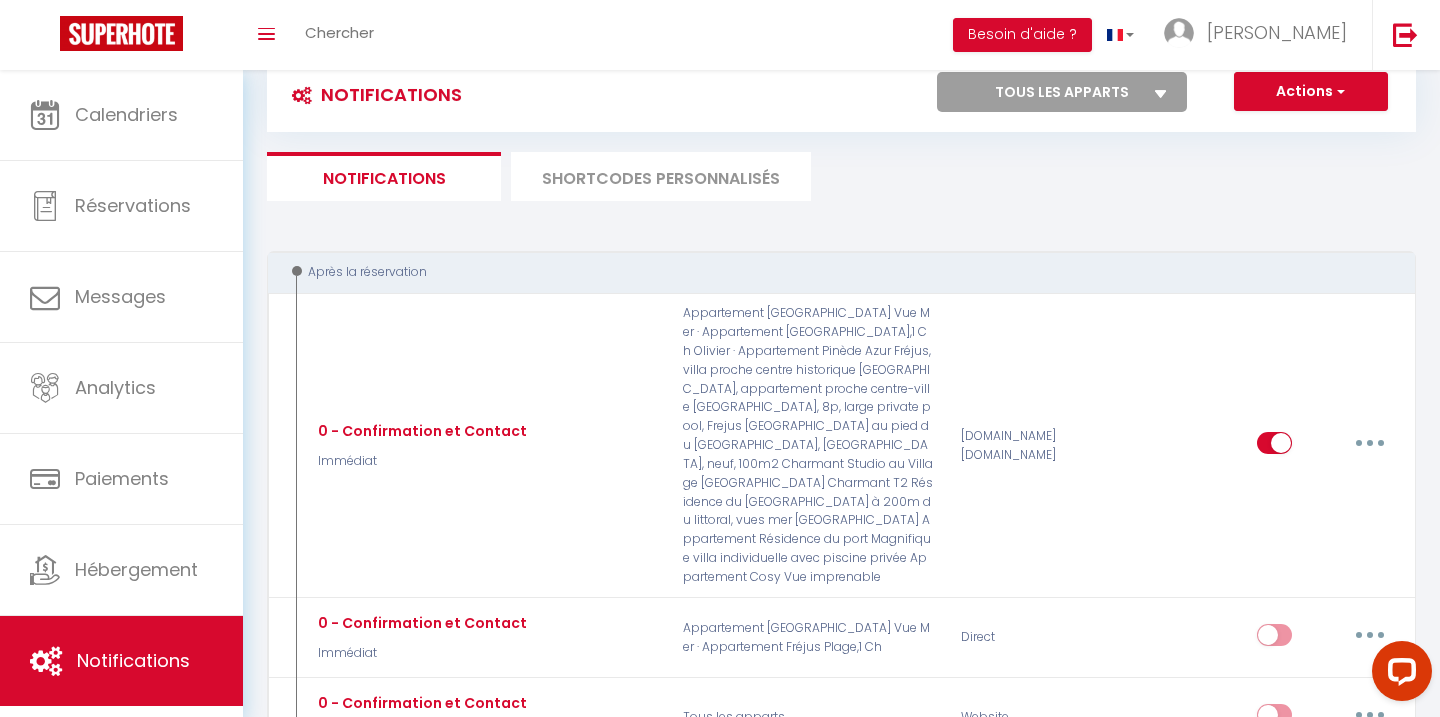 click on "SHORTCODES PERSONNALISÉS" at bounding box center [661, 176] 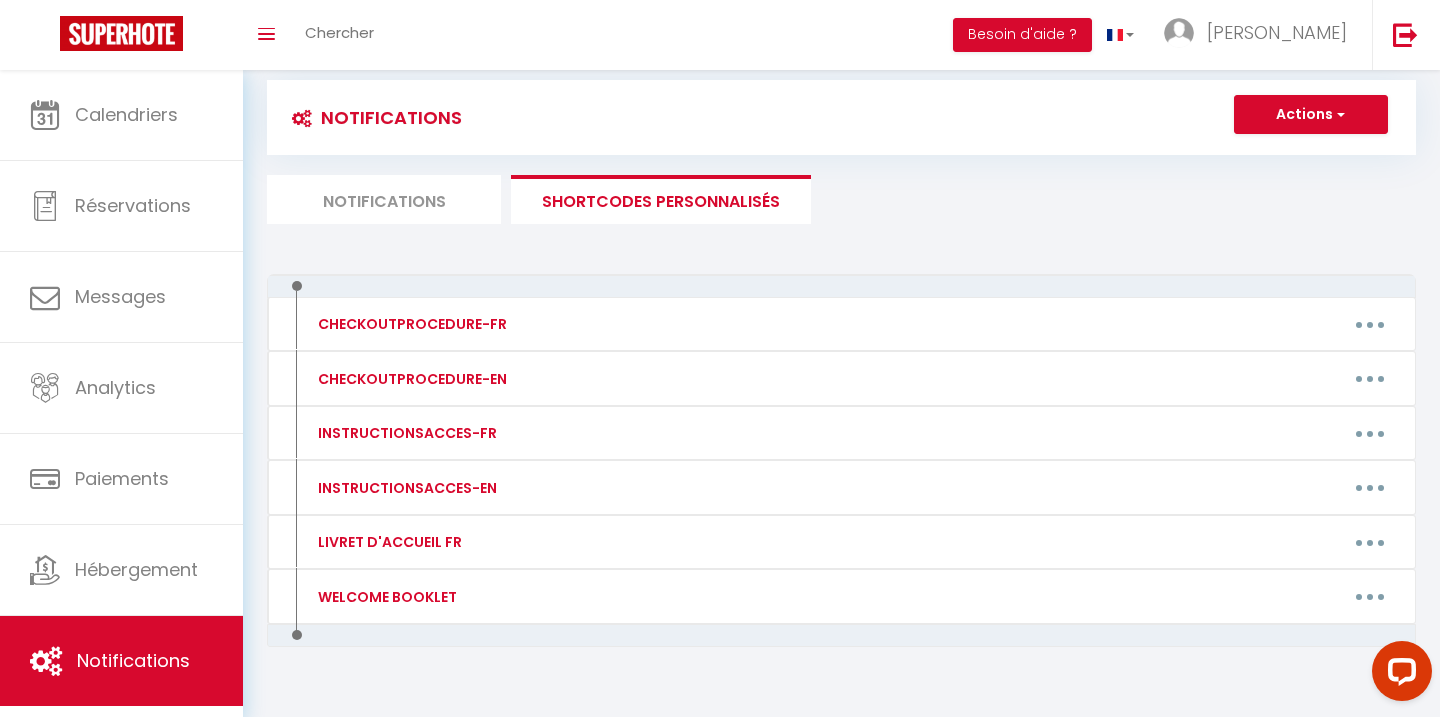 scroll, scrollTop: 30, scrollLeft: 0, axis: vertical 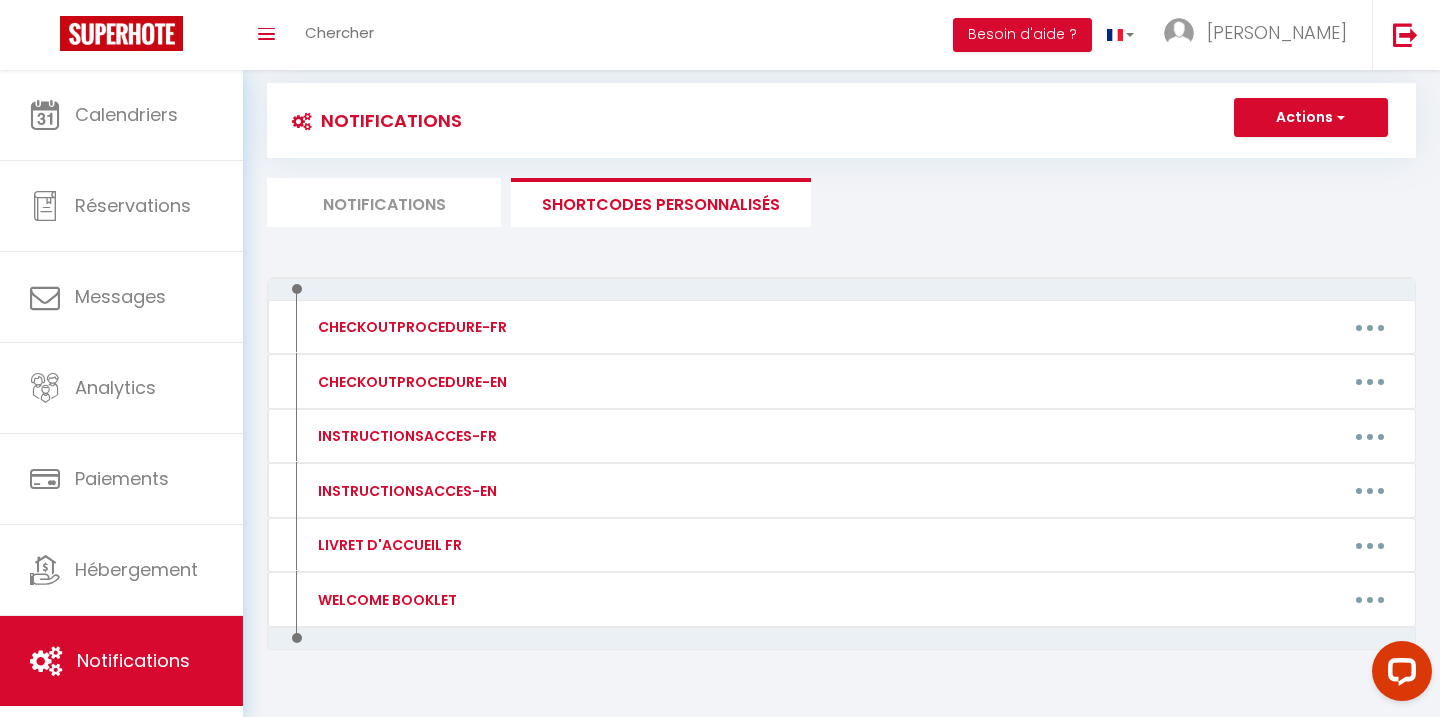 click on "Notifications" at bounding box center (384, 202) 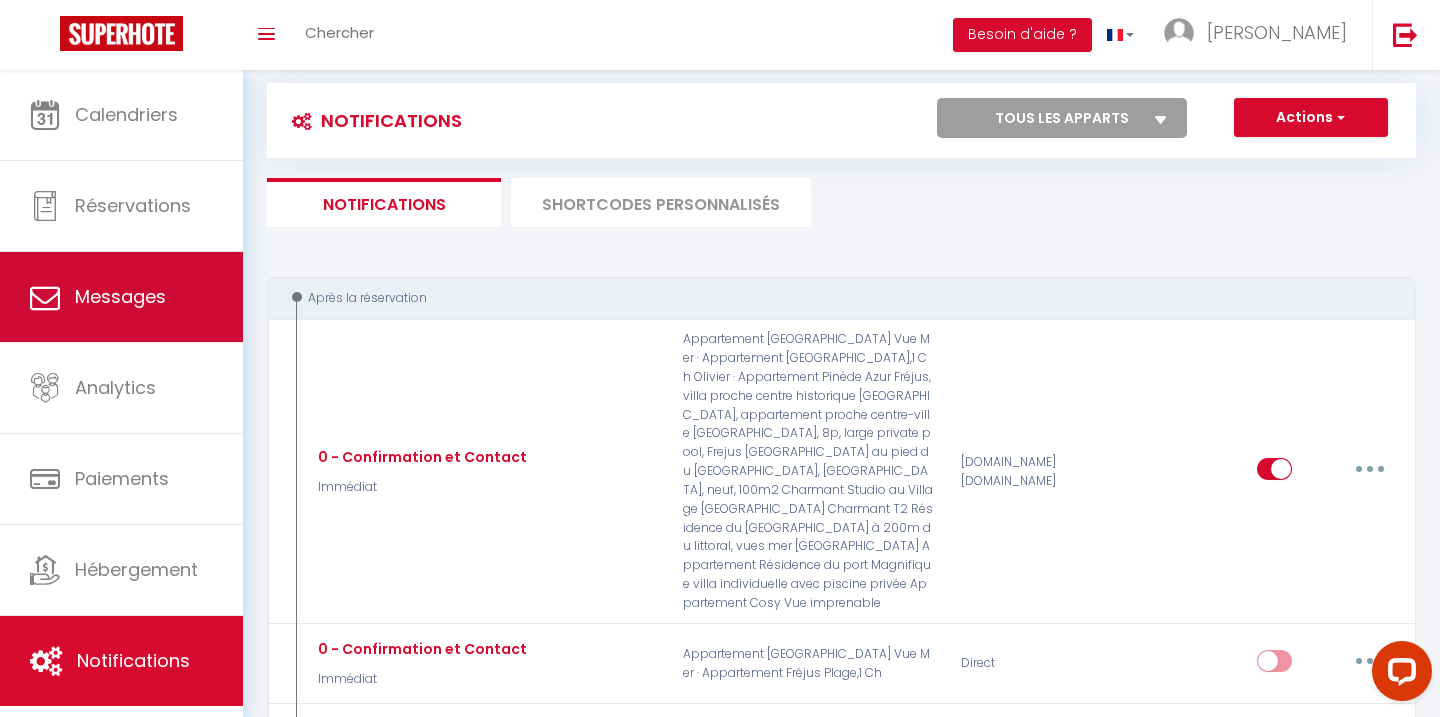 scroll, scrollTop: 0, scrollLeft: 0, axis: both 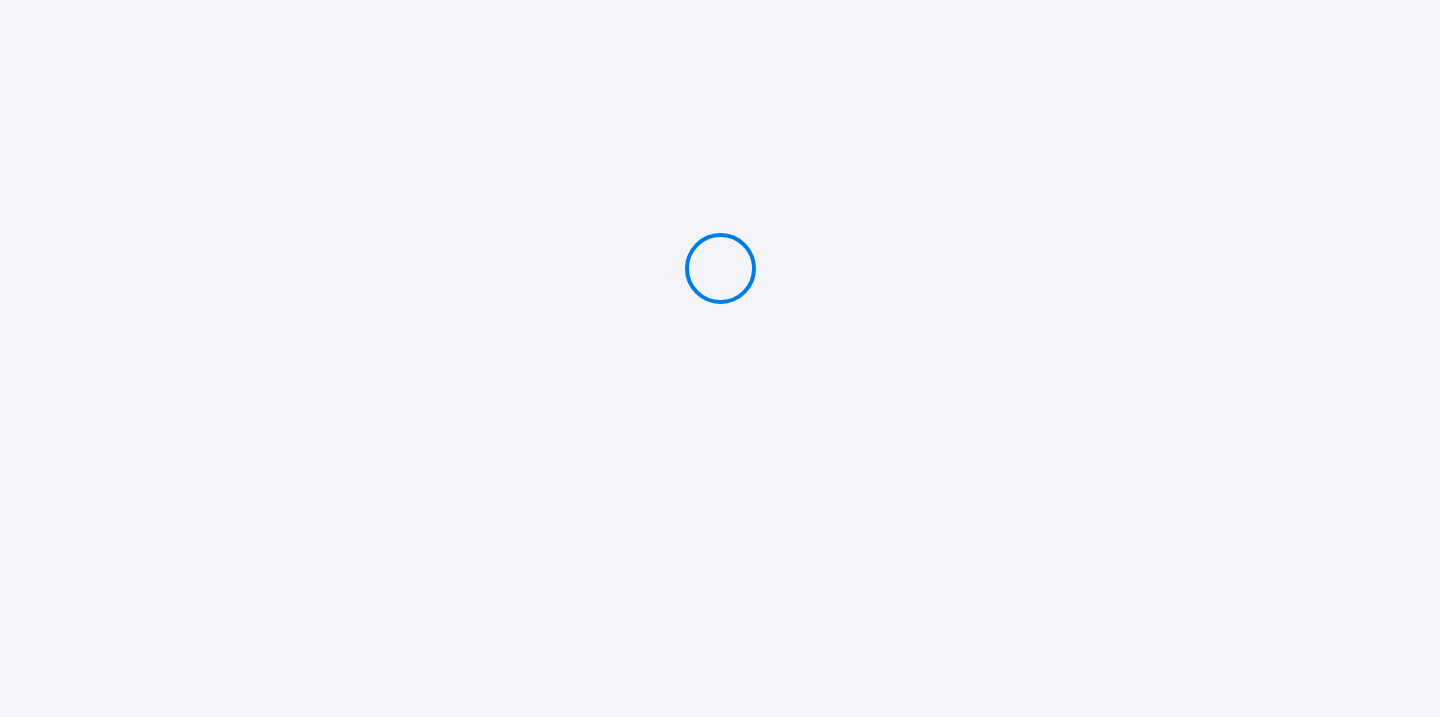 type on "Caution 500 €" 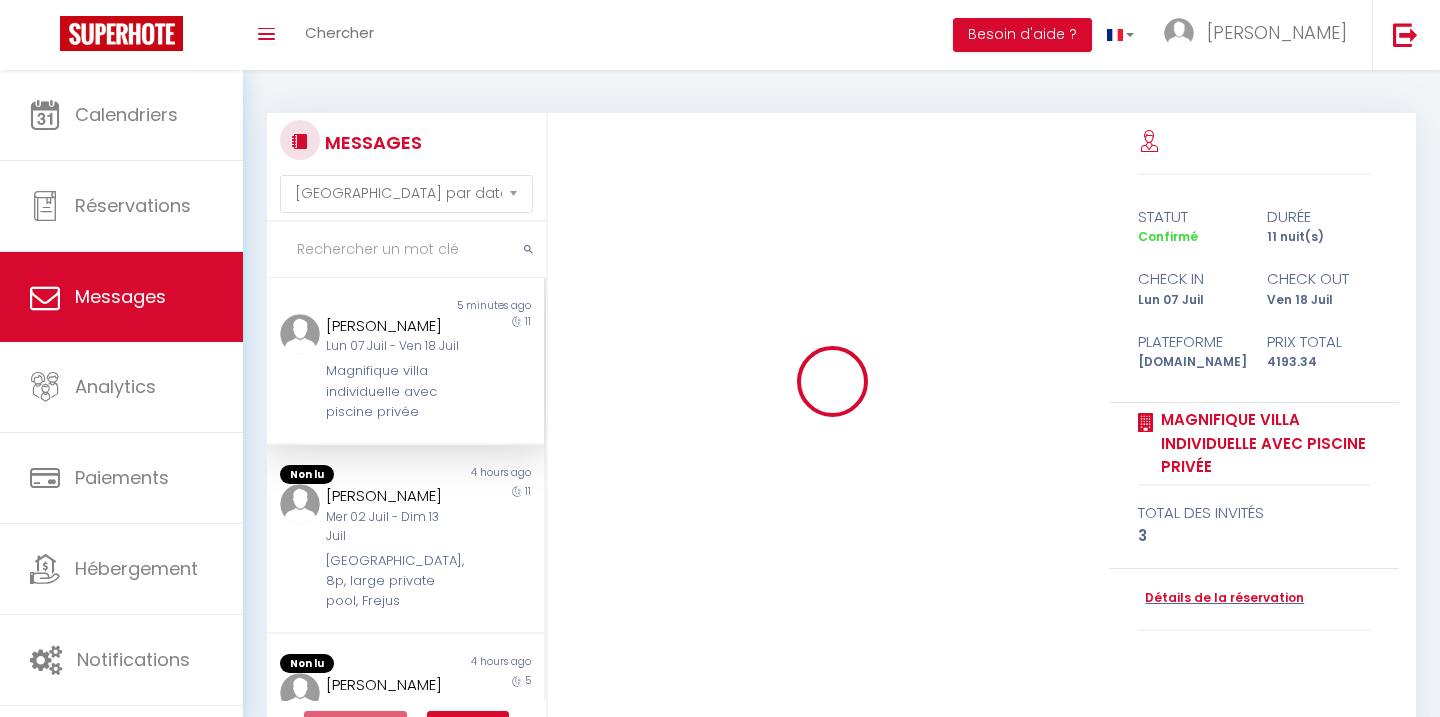 select on "message" 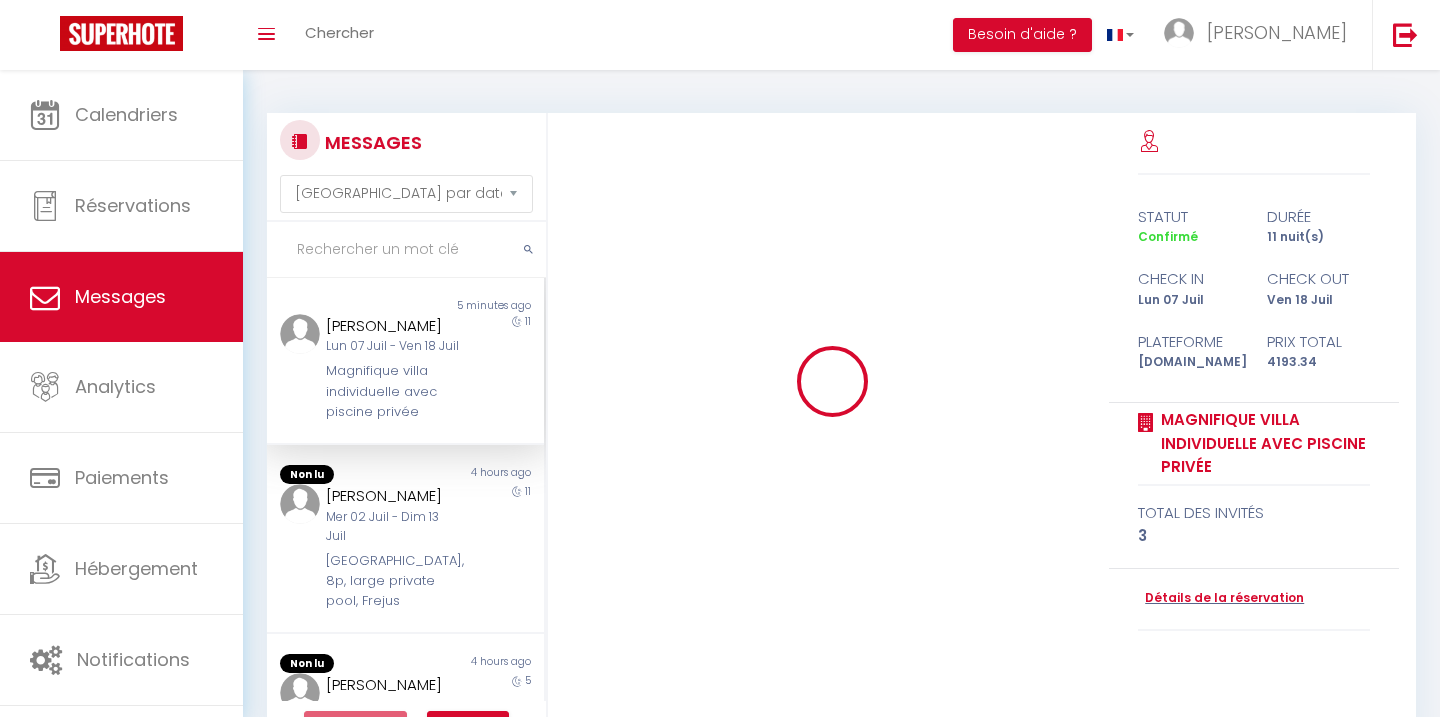 scroll, scrollTop: 22, scrollLeft: 0, axis: vertical 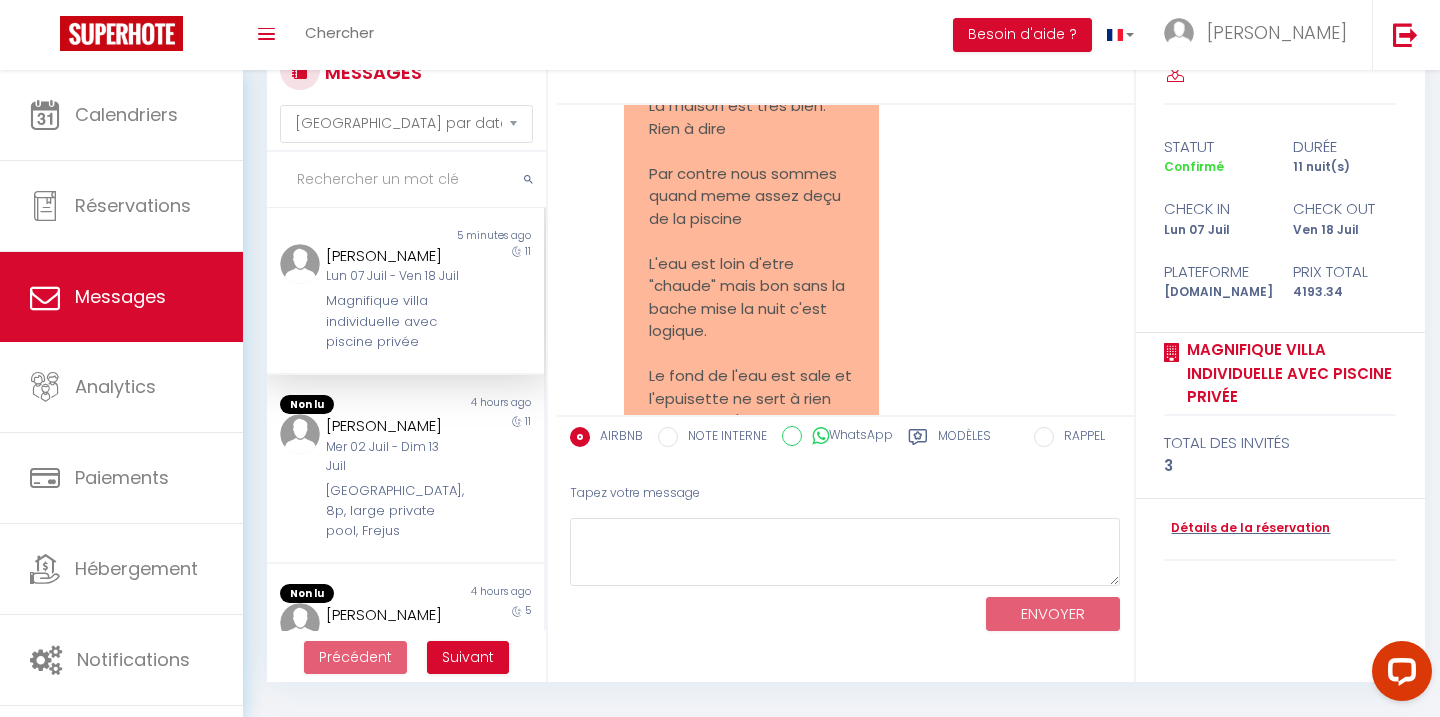 click at bounding box center (406, 180) 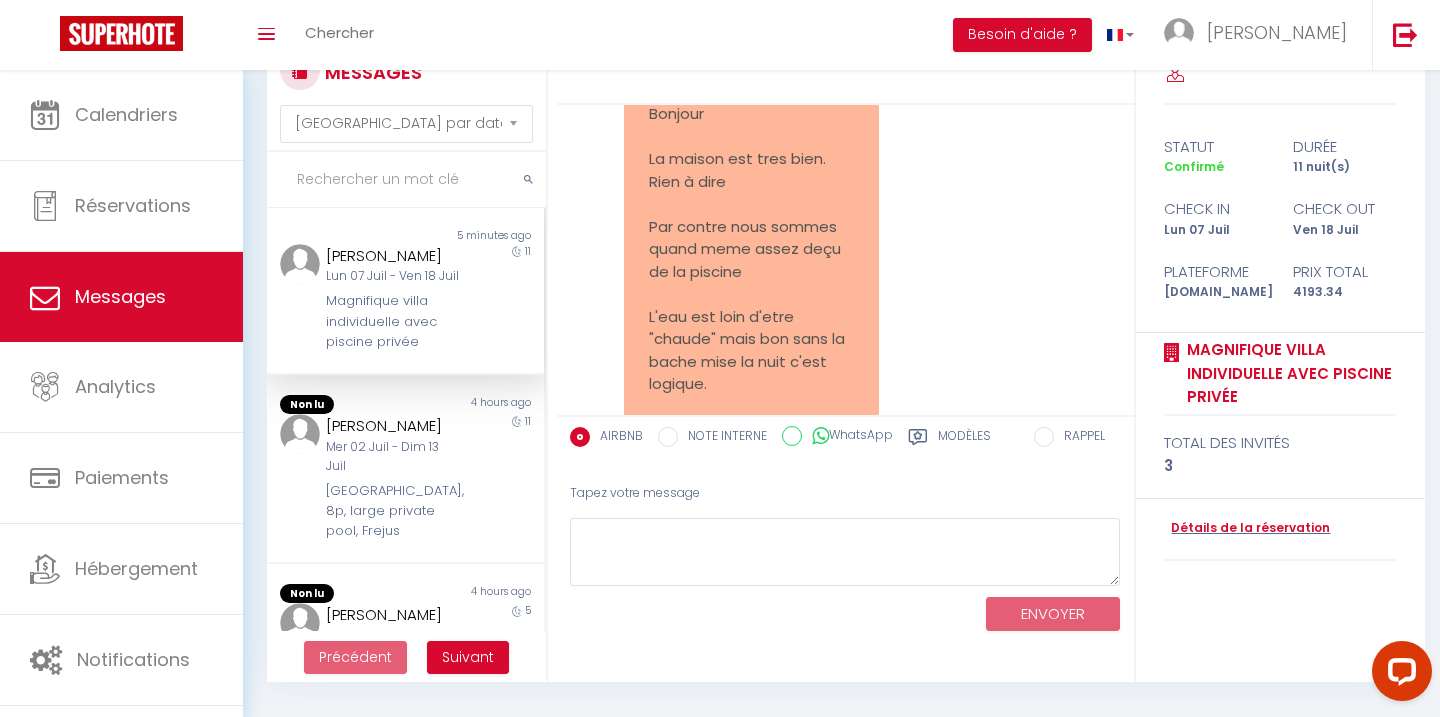scroll, scrollTop: 12099, scrollLeft: 0, axis: vertical 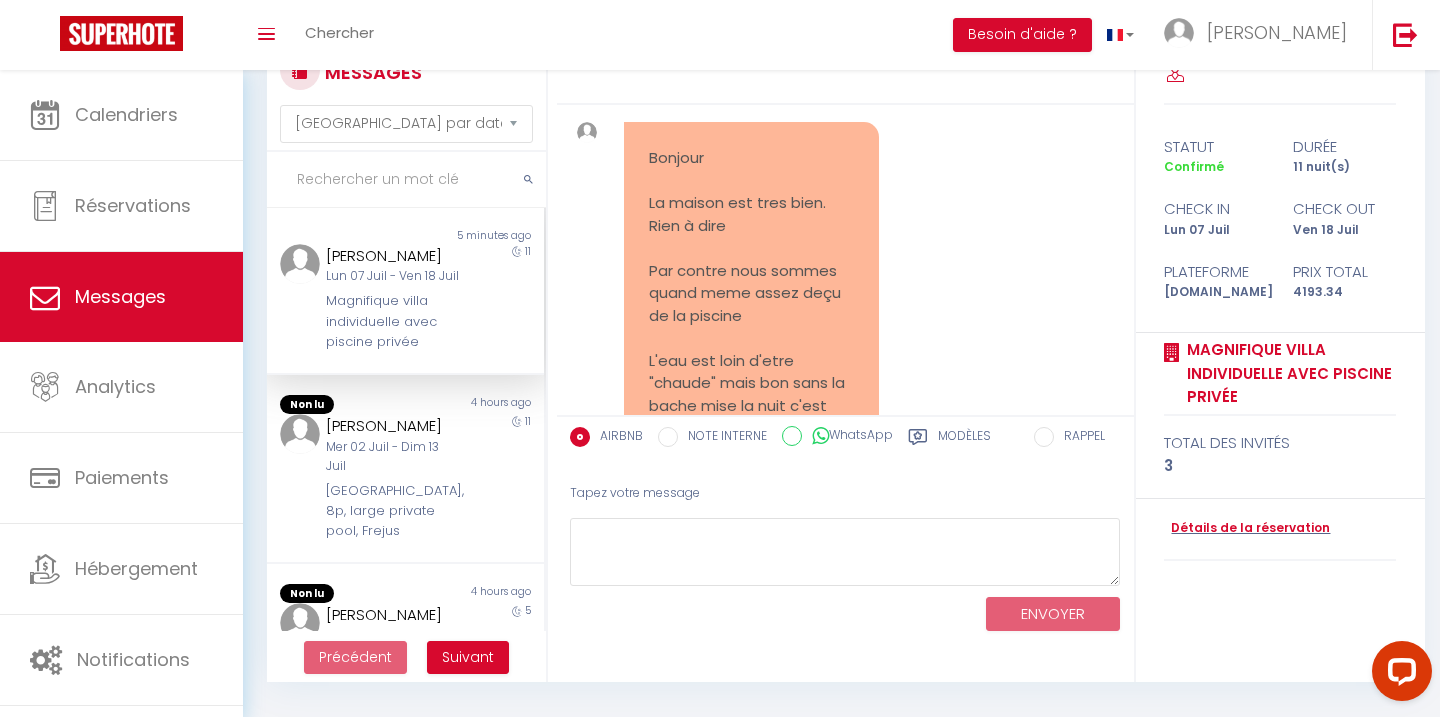 click at bounding box center (406, 180) 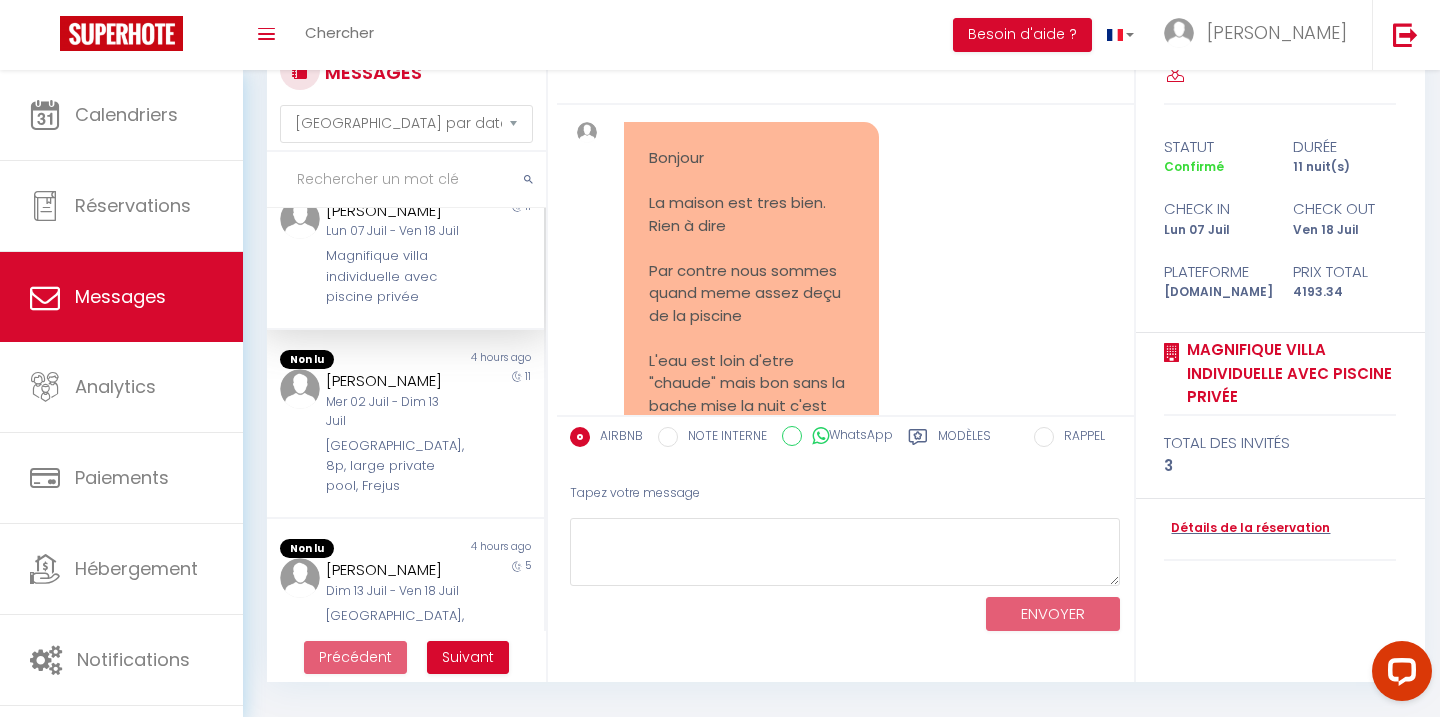 scroll, scrollTop: 0, scrollLeft: 0, axis: both 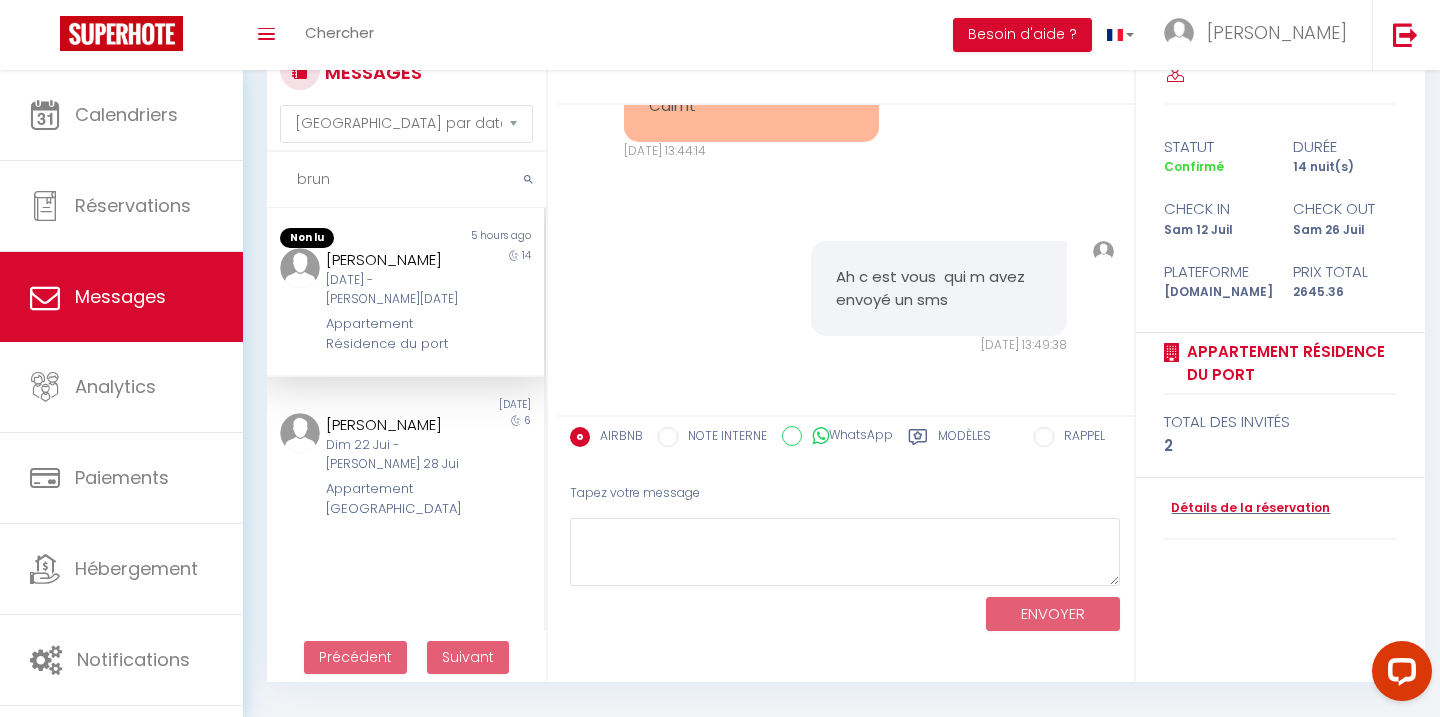 click on "Bruno Devisscher   Sam 12 Juil - Sam 26 Juil   Appartement Résidence du port" at bounding box center (393, 301) 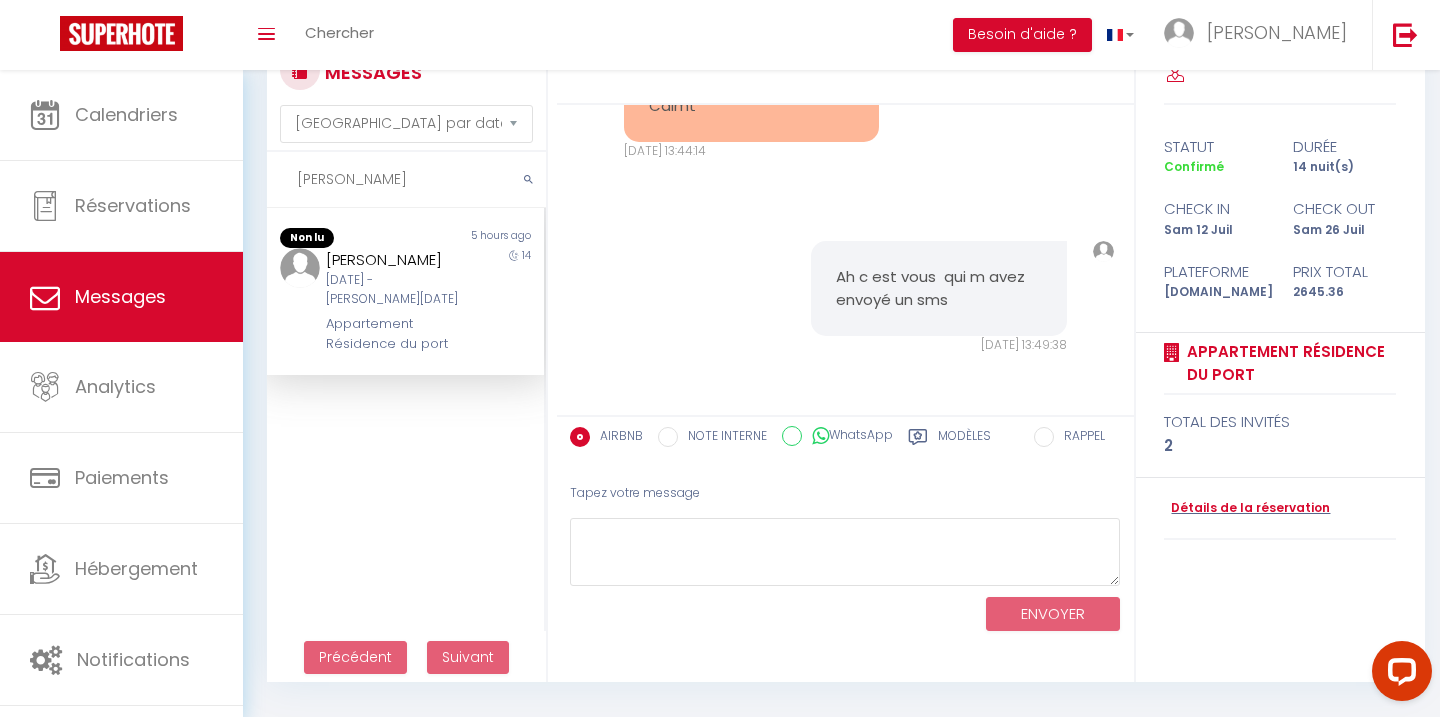 click on "bruno" at bounding box center (406, 180) 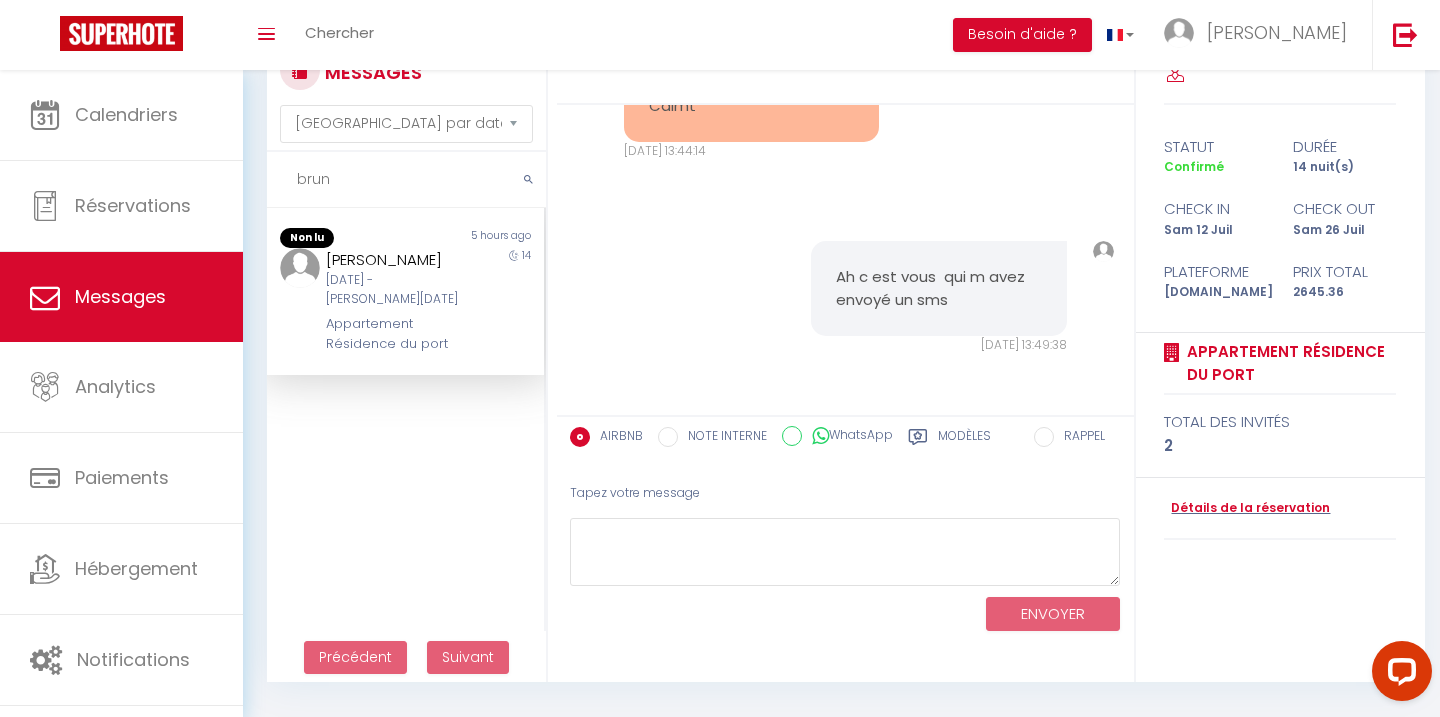 type on "bruno" 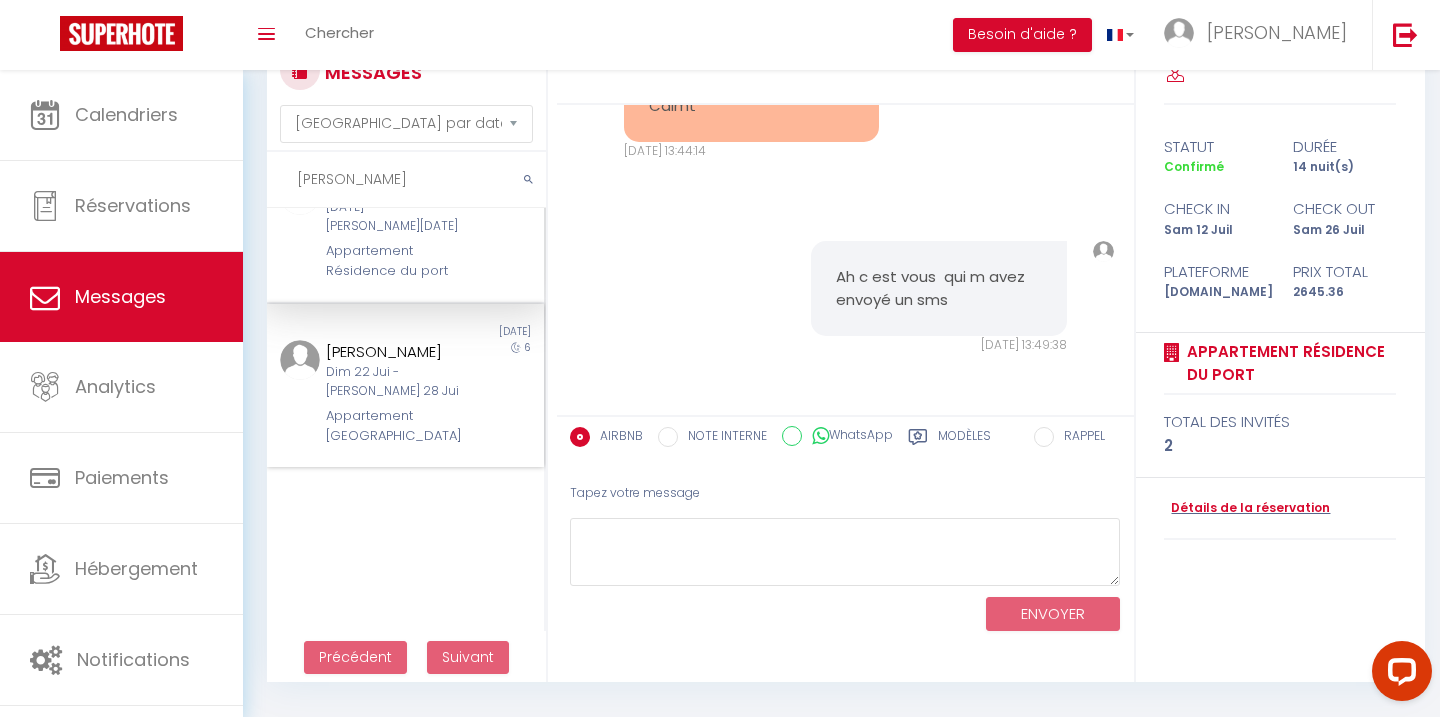 scroll, scrollTop: 0, scrollLeft: 0, axis: both 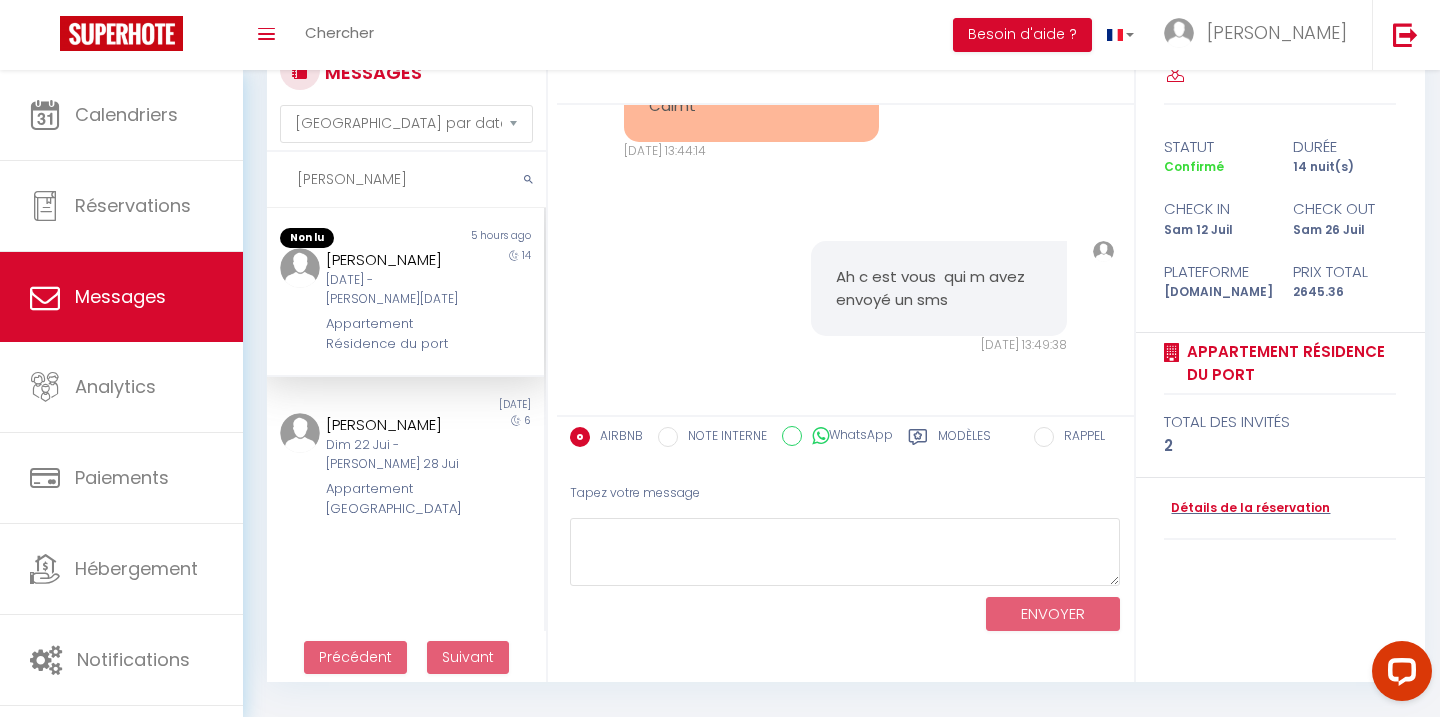 click on "bruno" at bounding box center [406, 180] 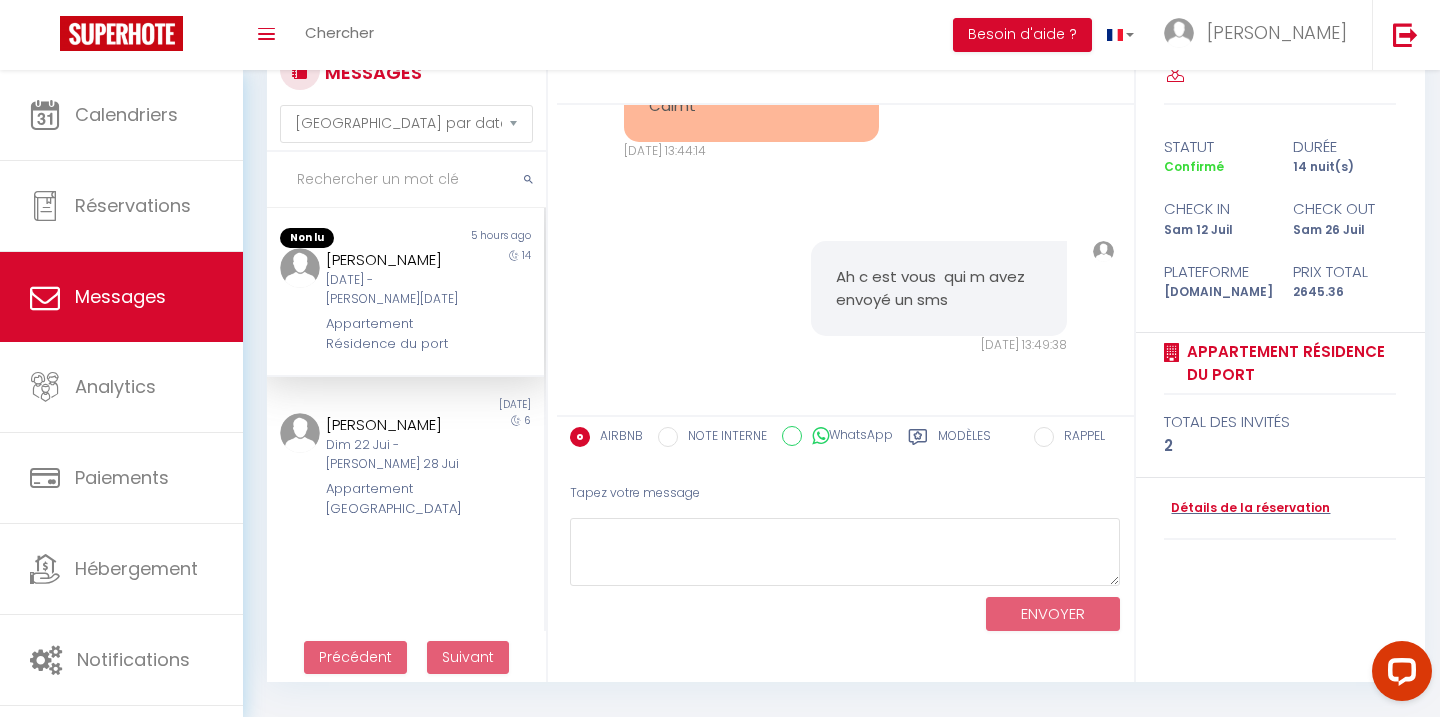 click at bounding box center [406, 180] 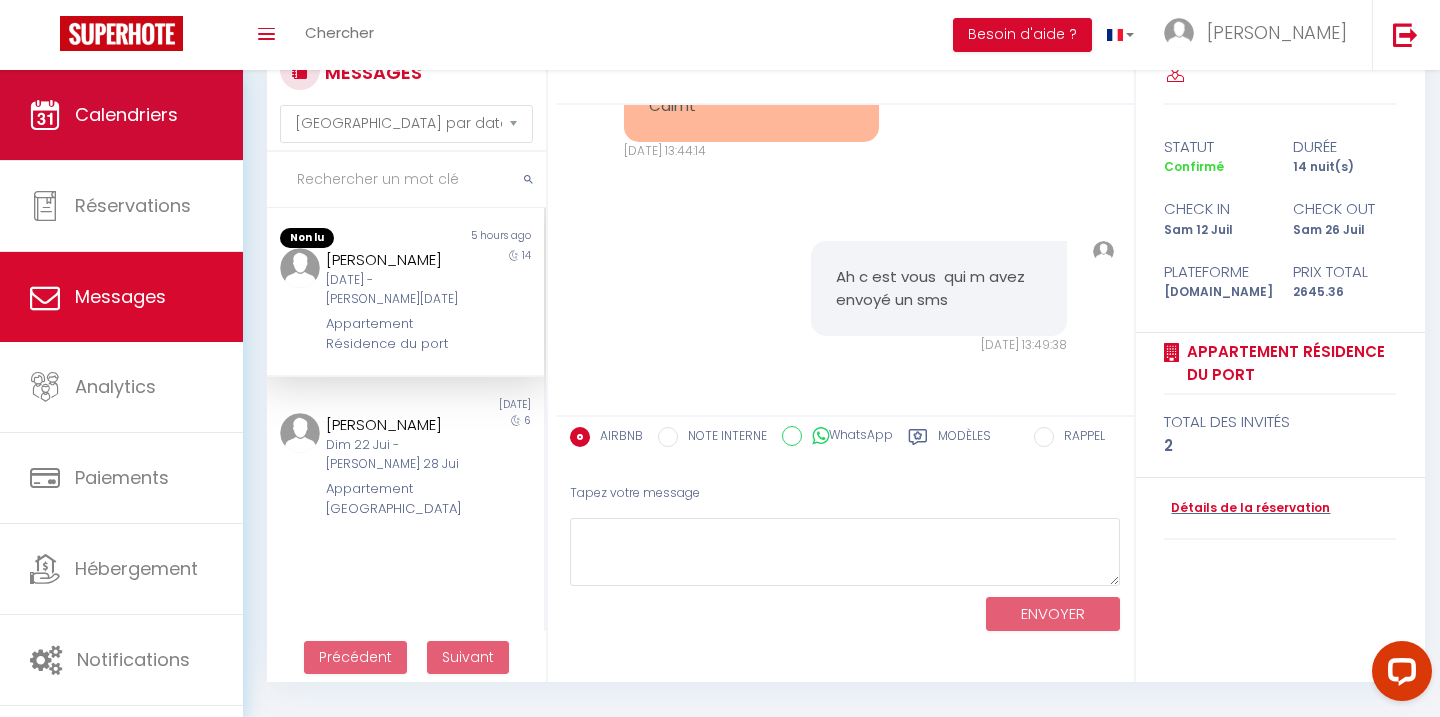 click on "Calendriers" at bounding box center (121, 115) 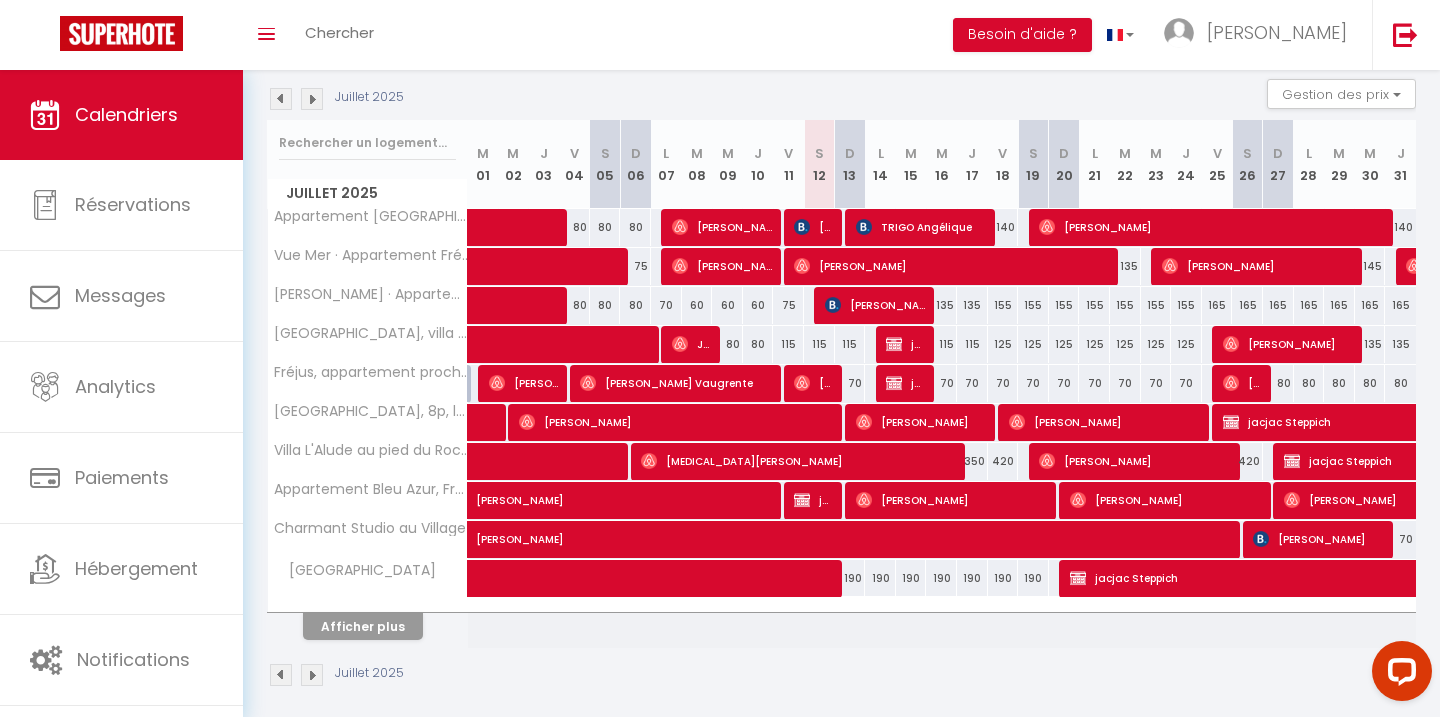 scroll, scrollTop: 211, scrollLeft: 0, axis: vertical 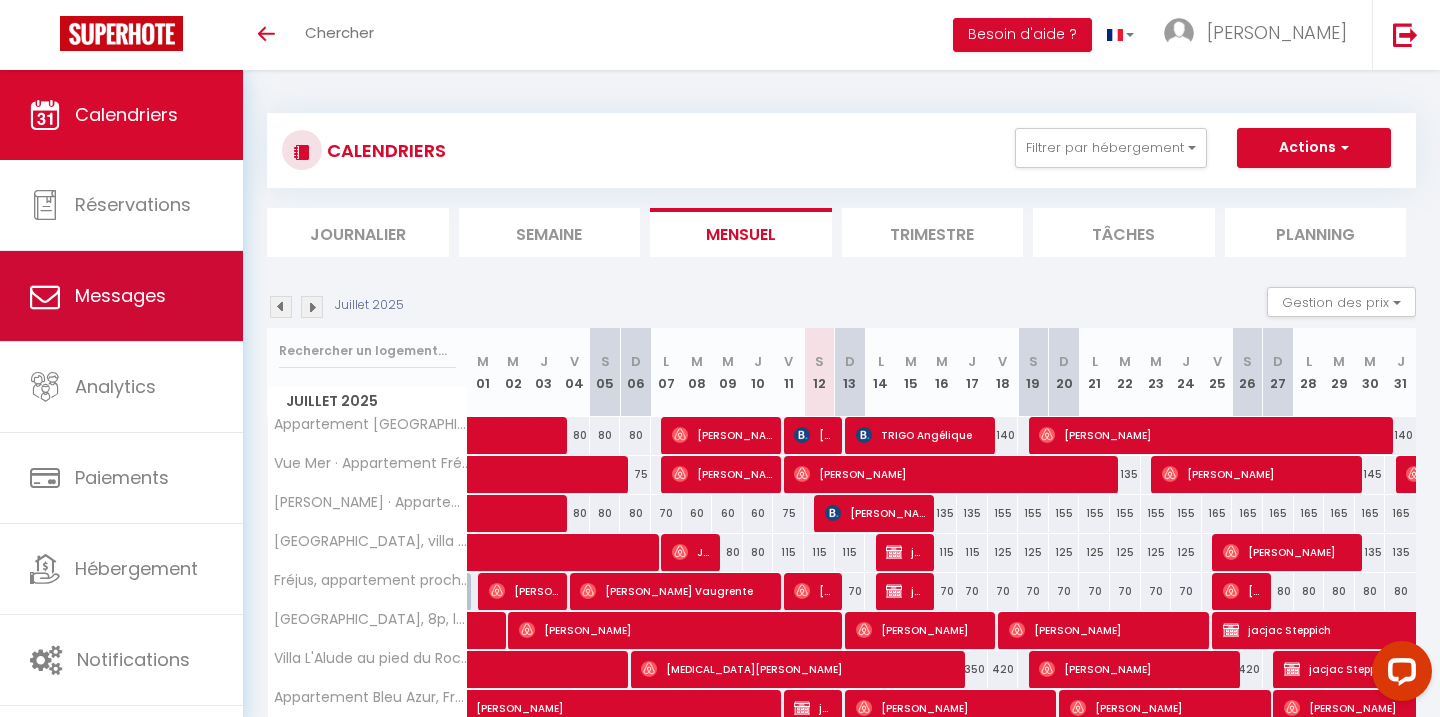 click on "Messages" at bounding box center [120, 295] 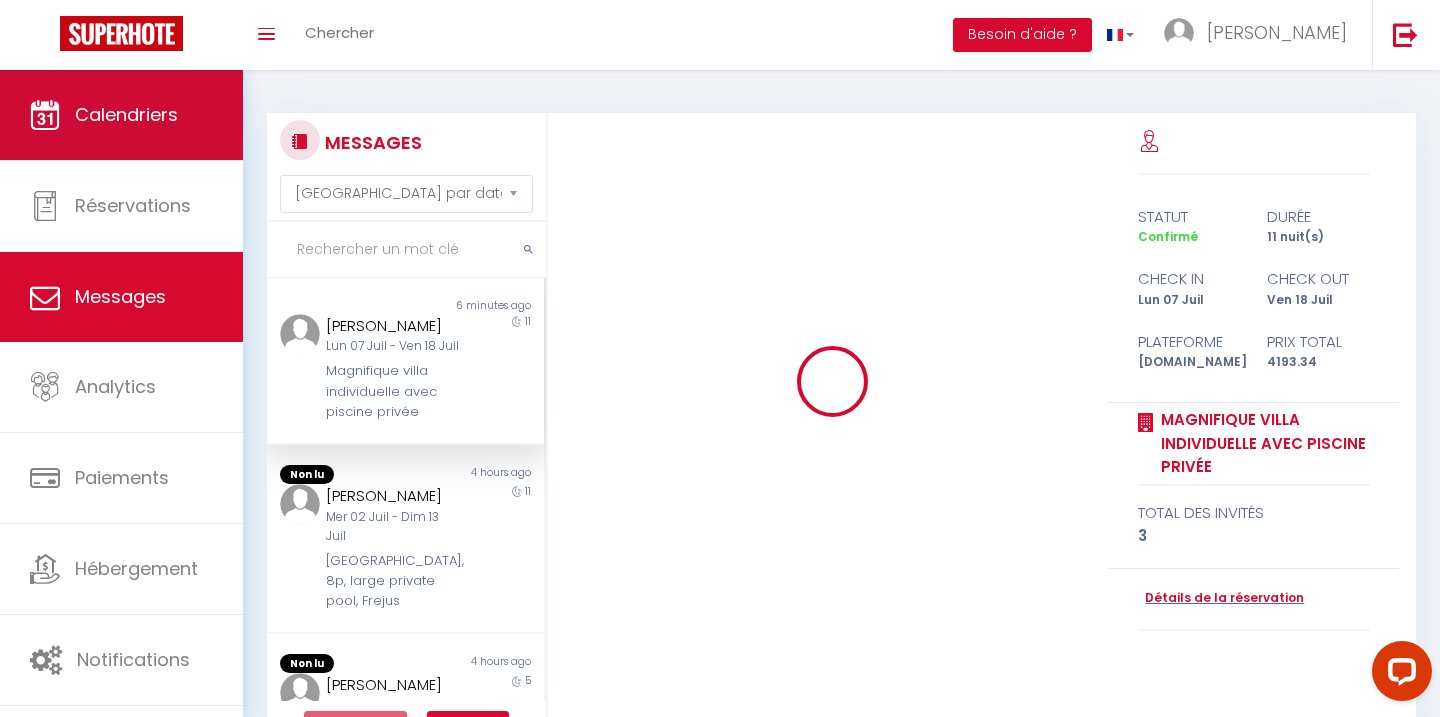 scroll, scrollTop: 13839, scrollLeft: 0, axis: vertical 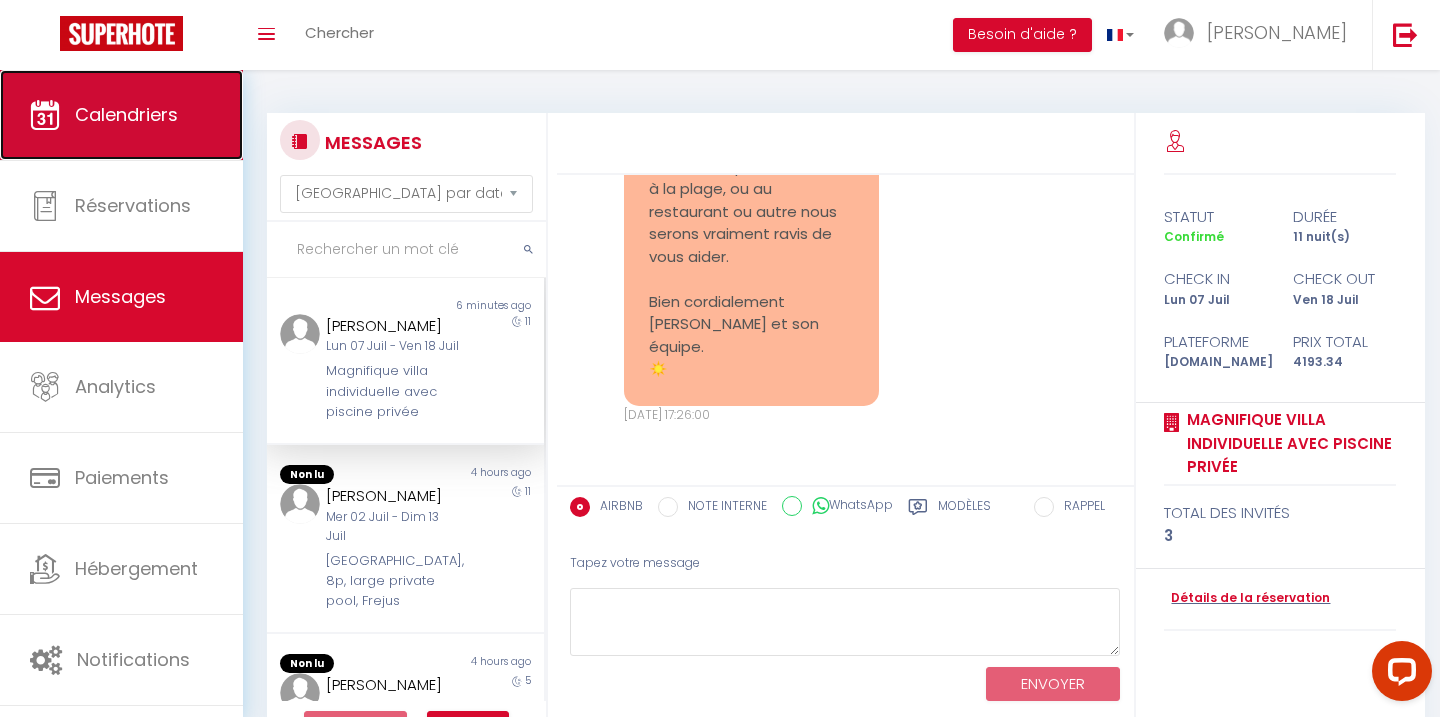 click on "Calendriers" at bounding box center (126, 114) 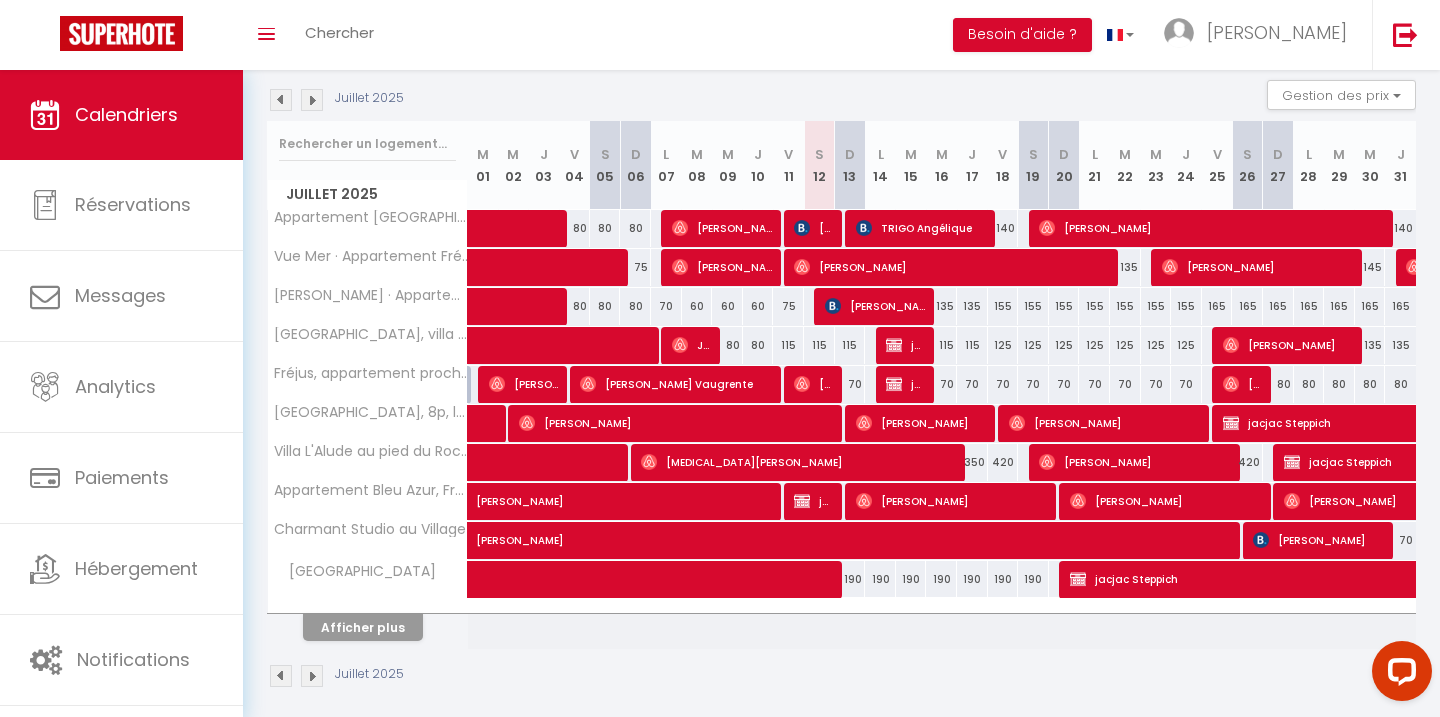 scroll, scrollTop: 219, scrollLeft: 0, axis: vertical 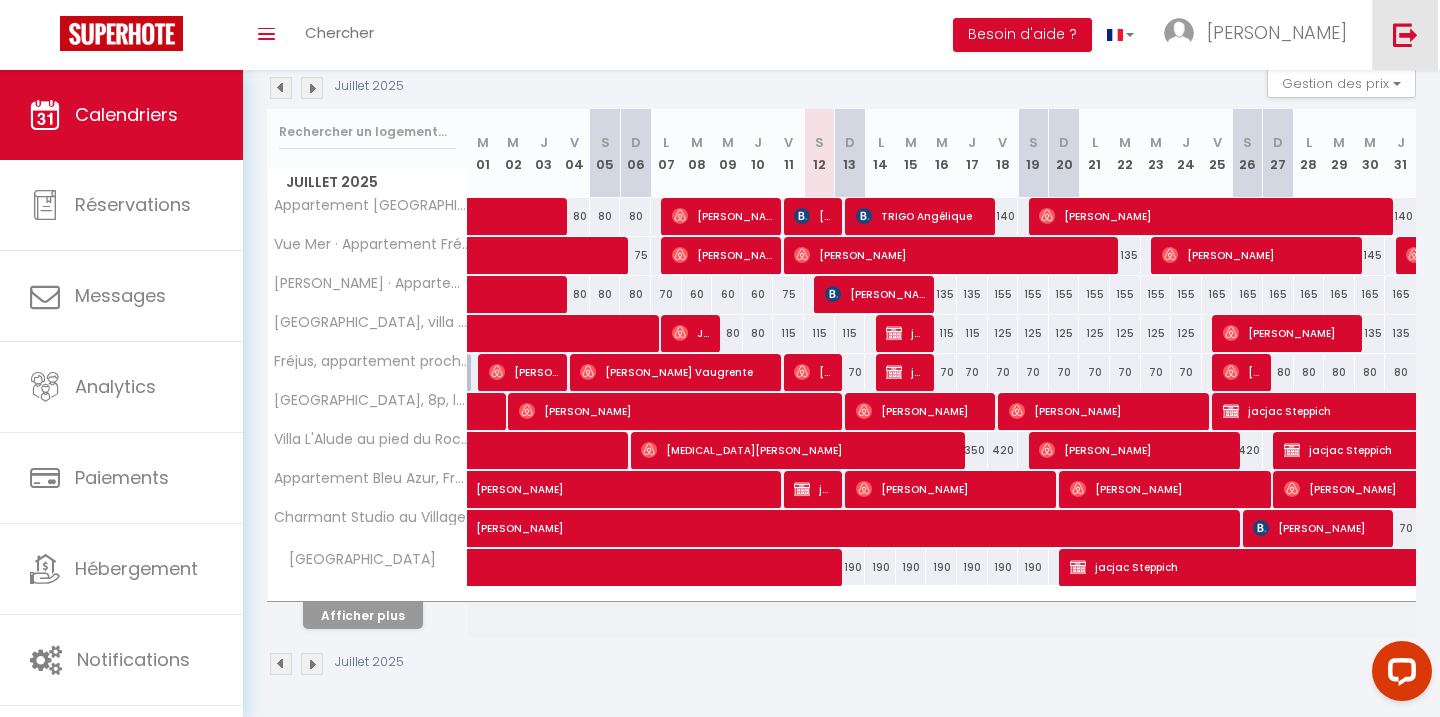 click at bounding box center (1405, 34) 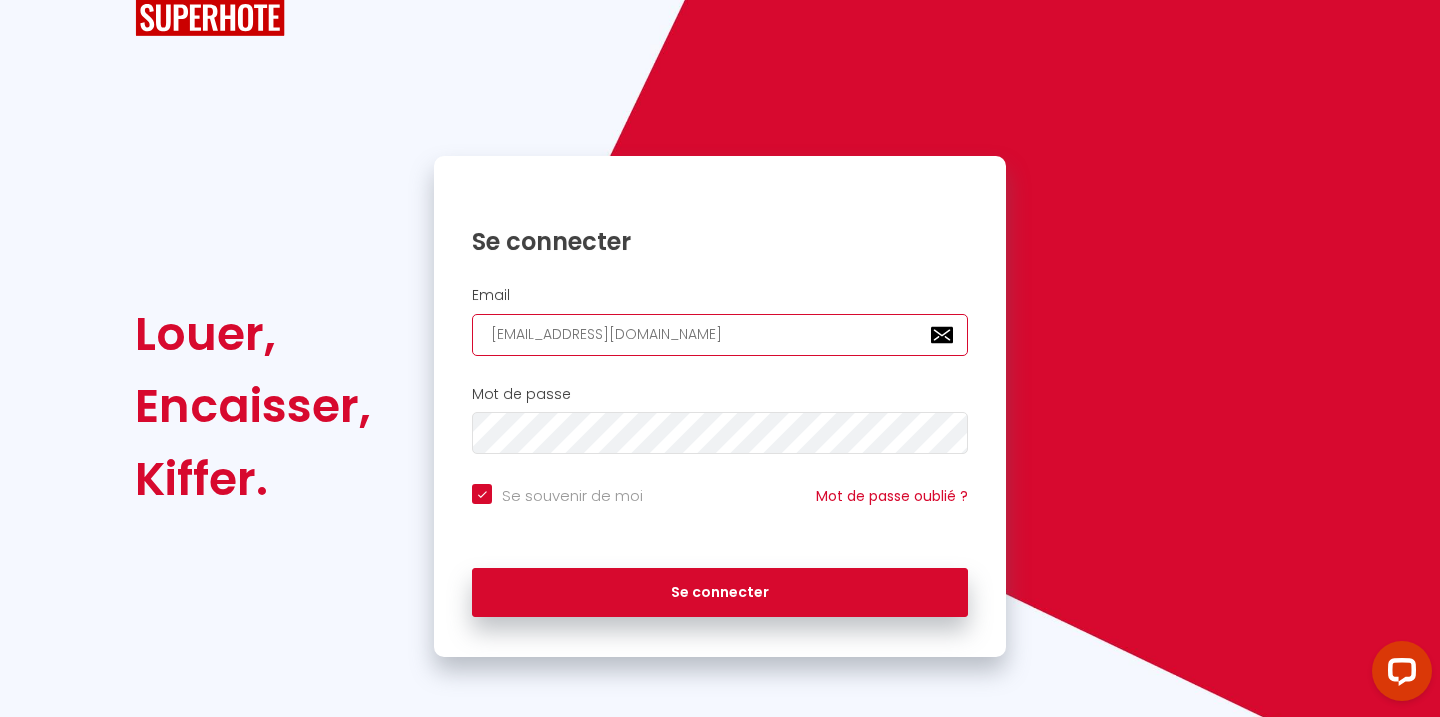 click on "[EMAIL_ADDRESS][DOMAIN_NAME]" at bounding box center (720, 335) 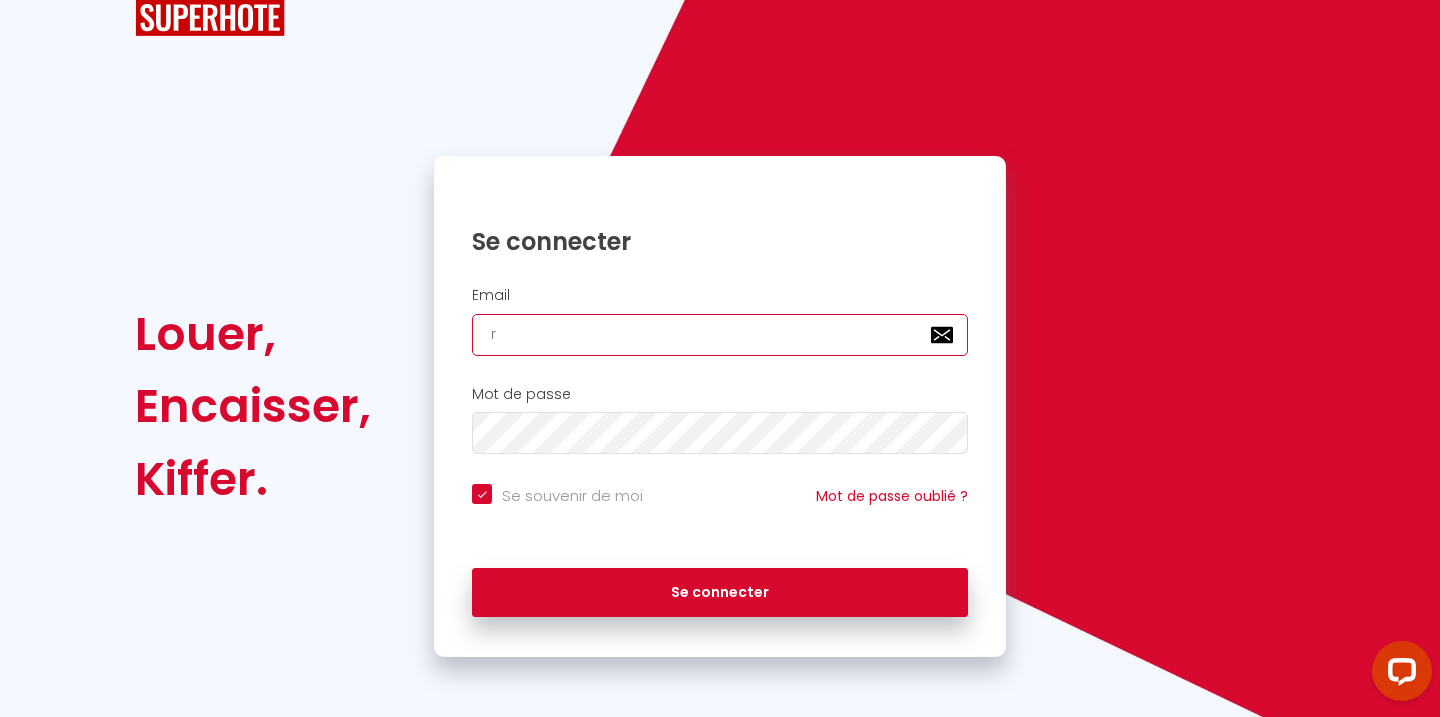 type on "[EMAIL_ADDRESS][DOMAIN_NAME]" 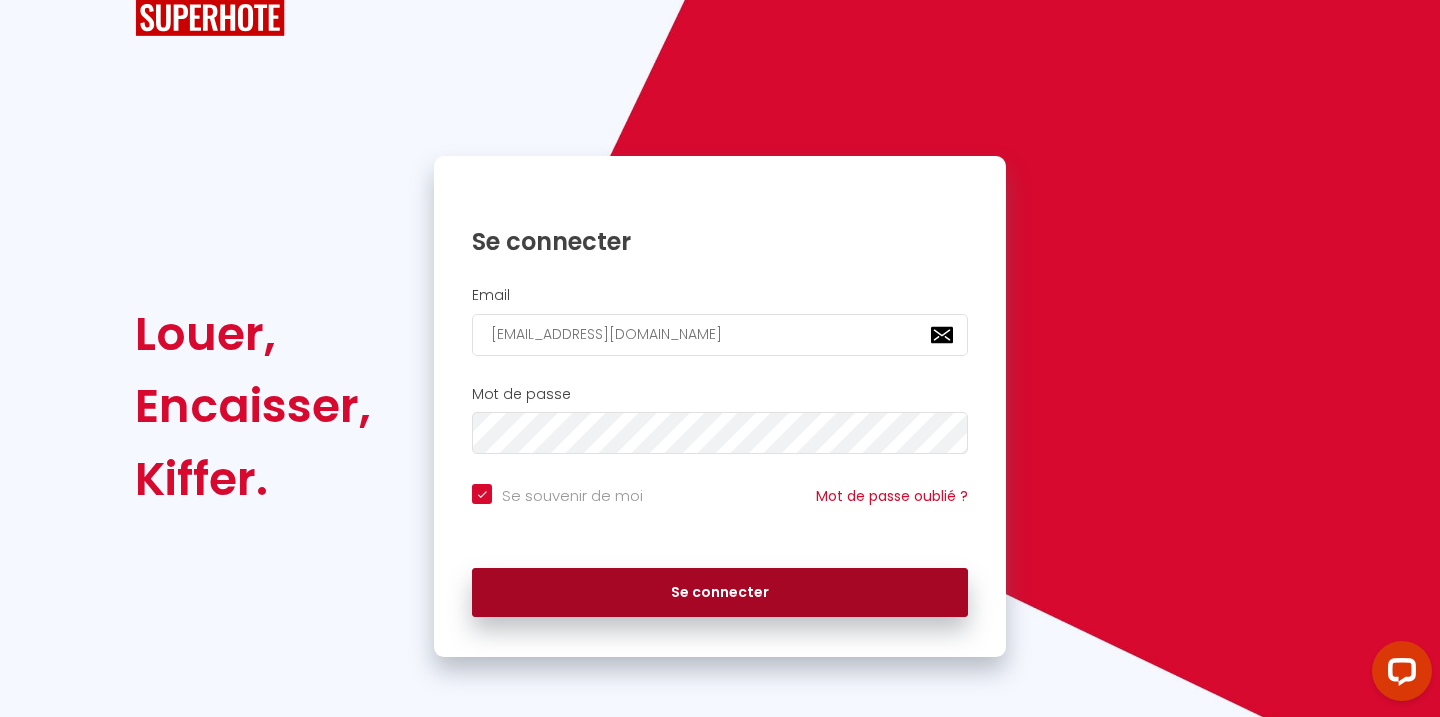click on "Se connecter" at bounding box center (720, 593) 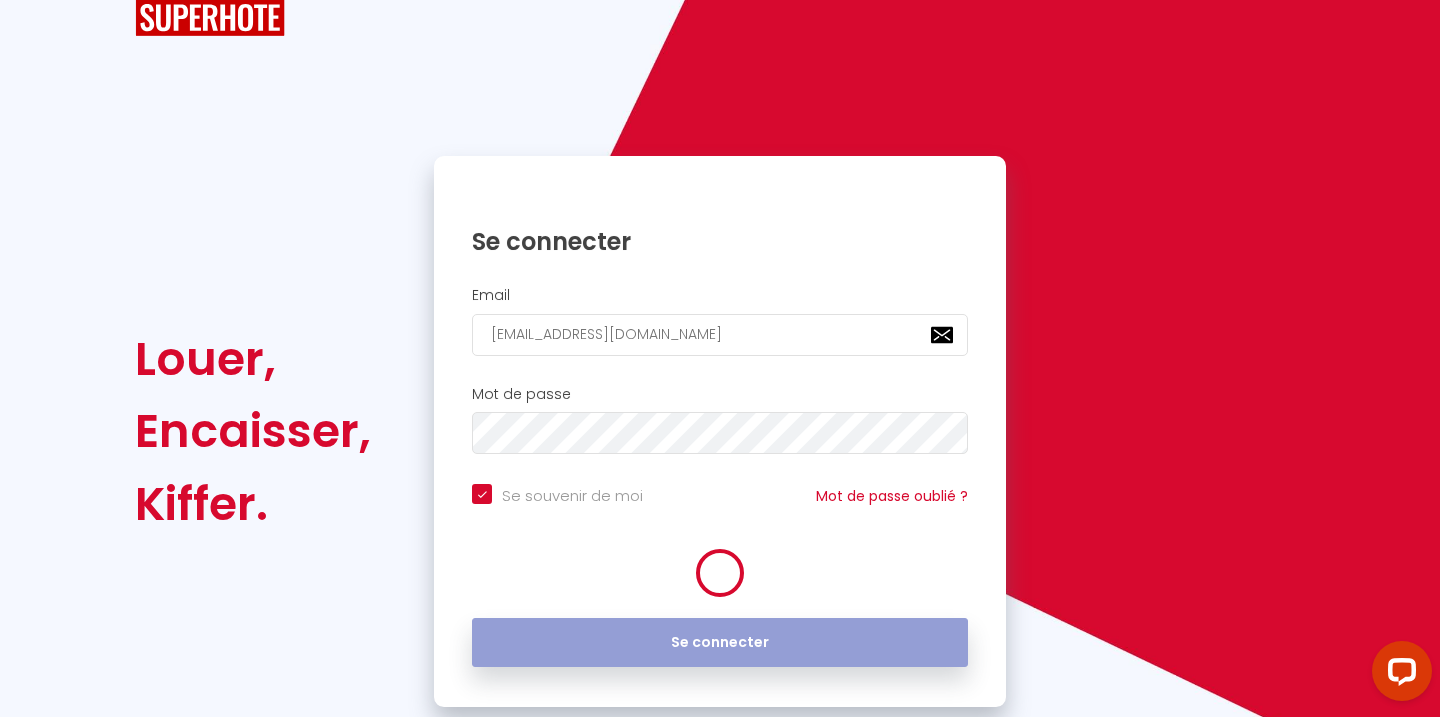 scroll, scrollTop: 0, scrollLeft: 0, axis: both 